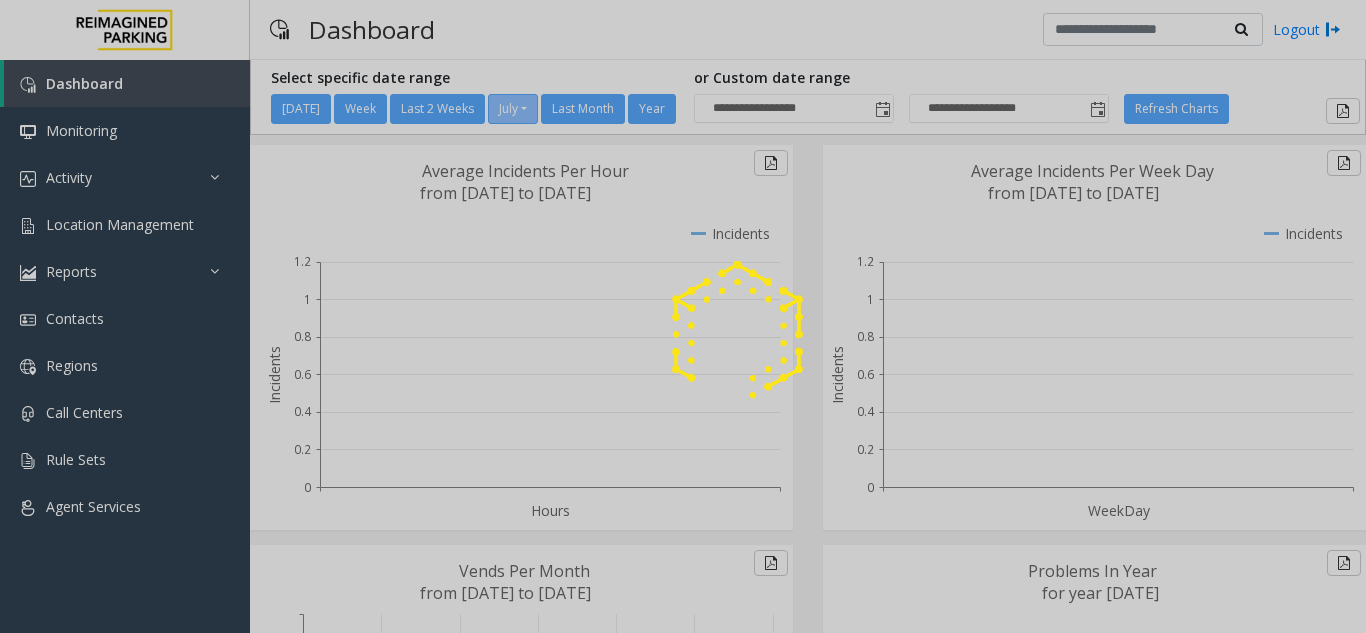 scroll, scrollTop: 0, scrollLeft: 0, axis: both 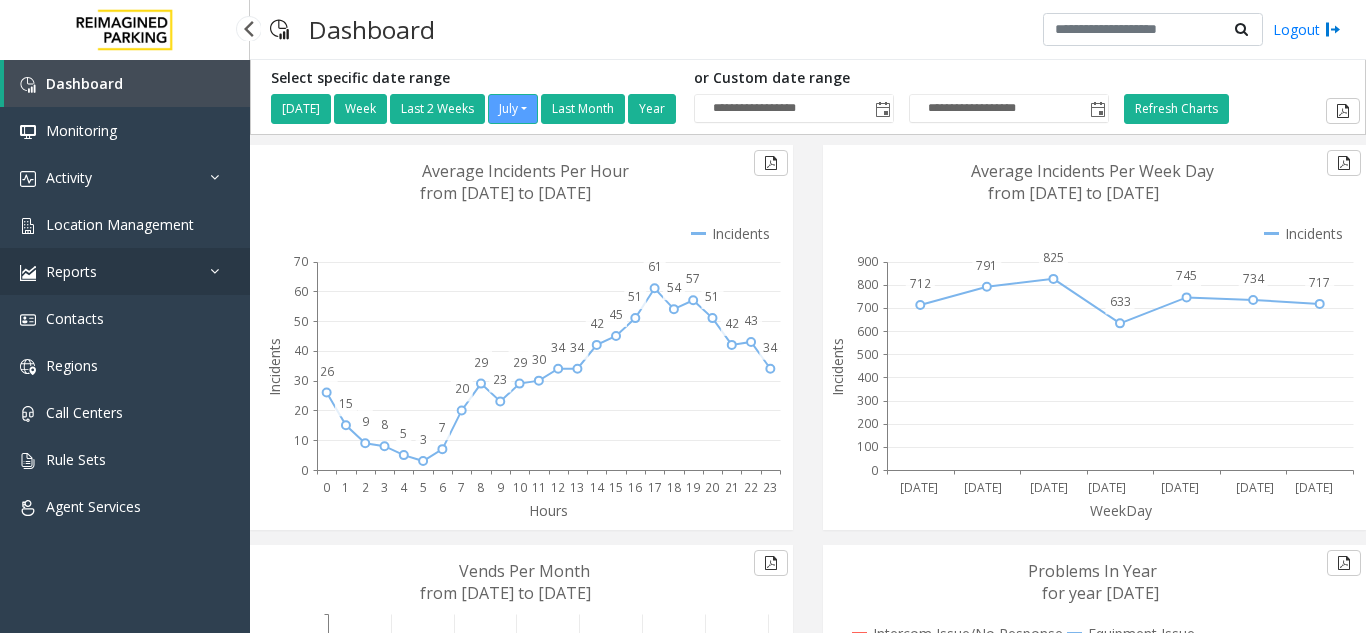 click on "Reports" at bounding box center (125, 271) 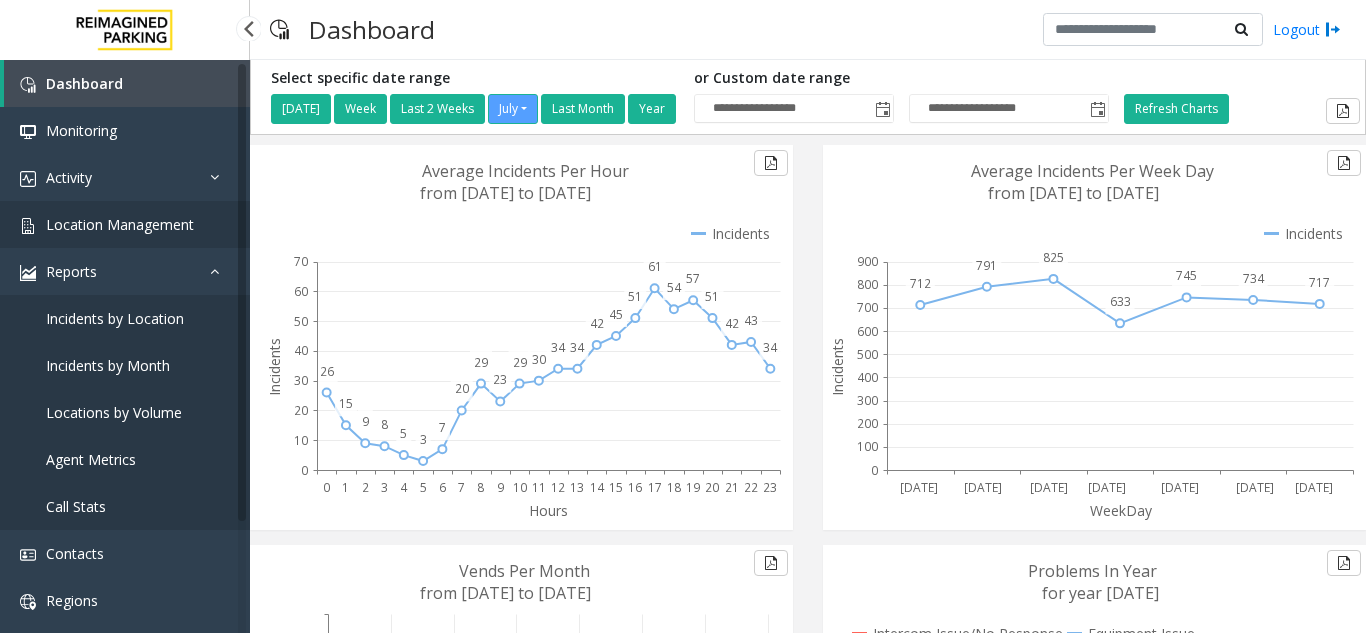 click on "Location Management" at bounding box center (120, 224) 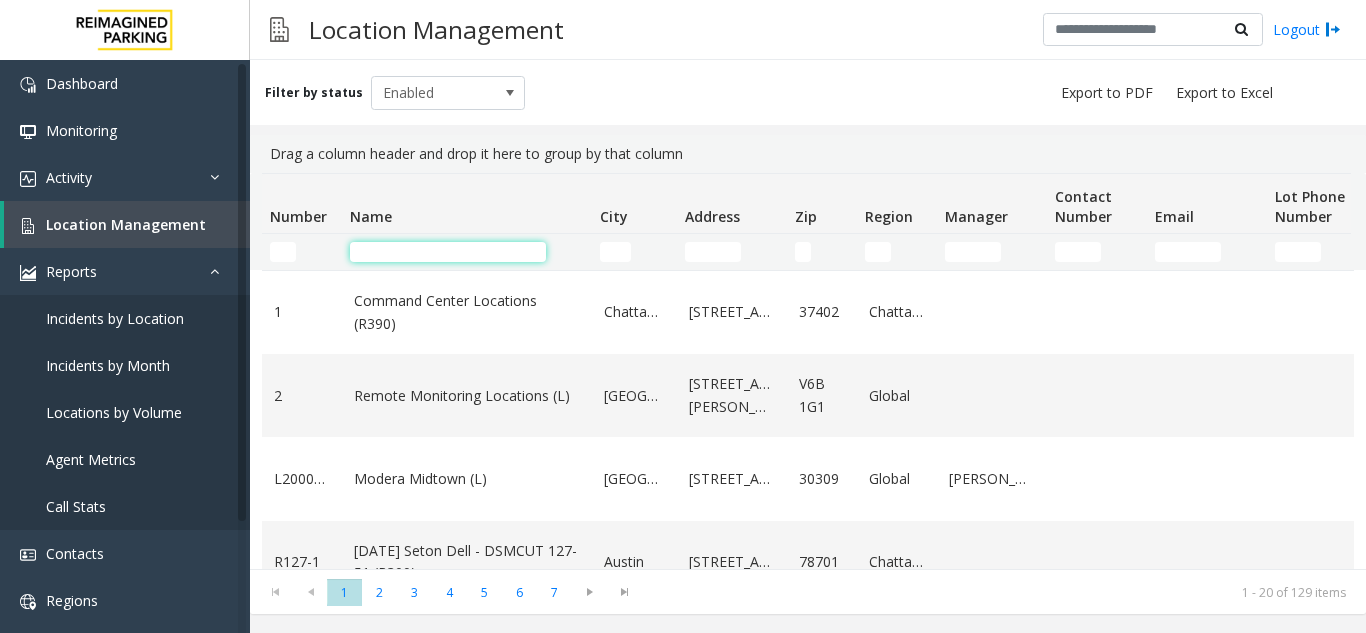 click 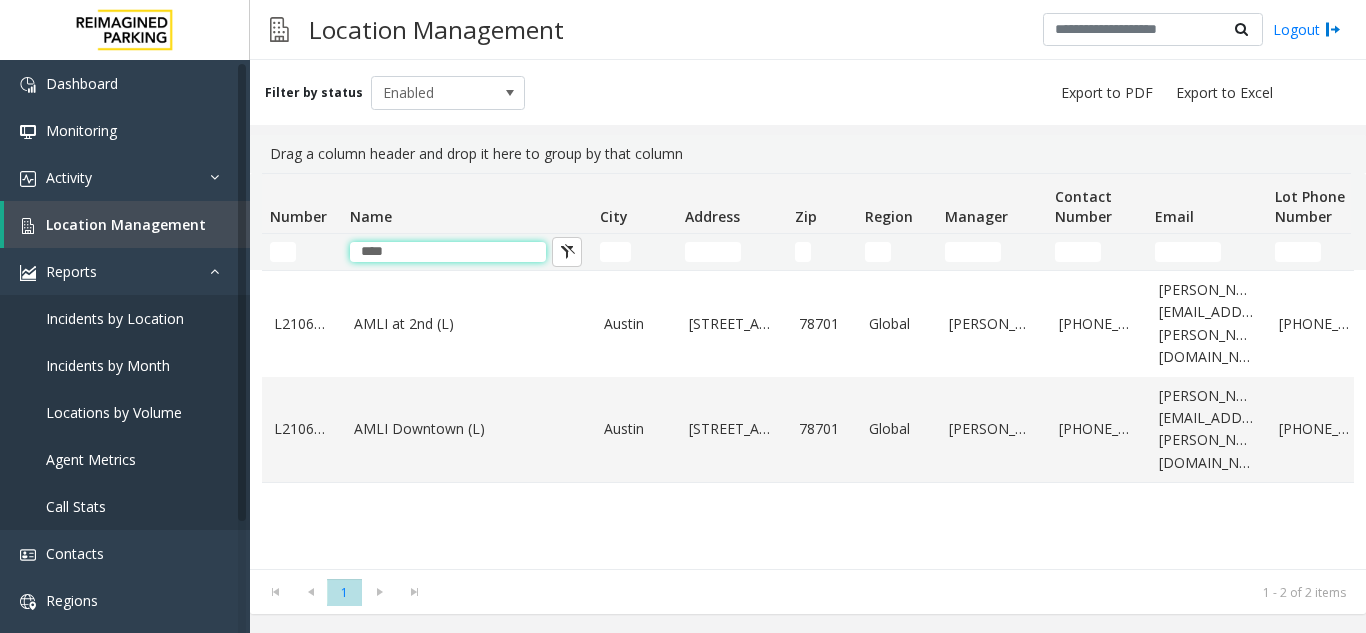 type on "****" 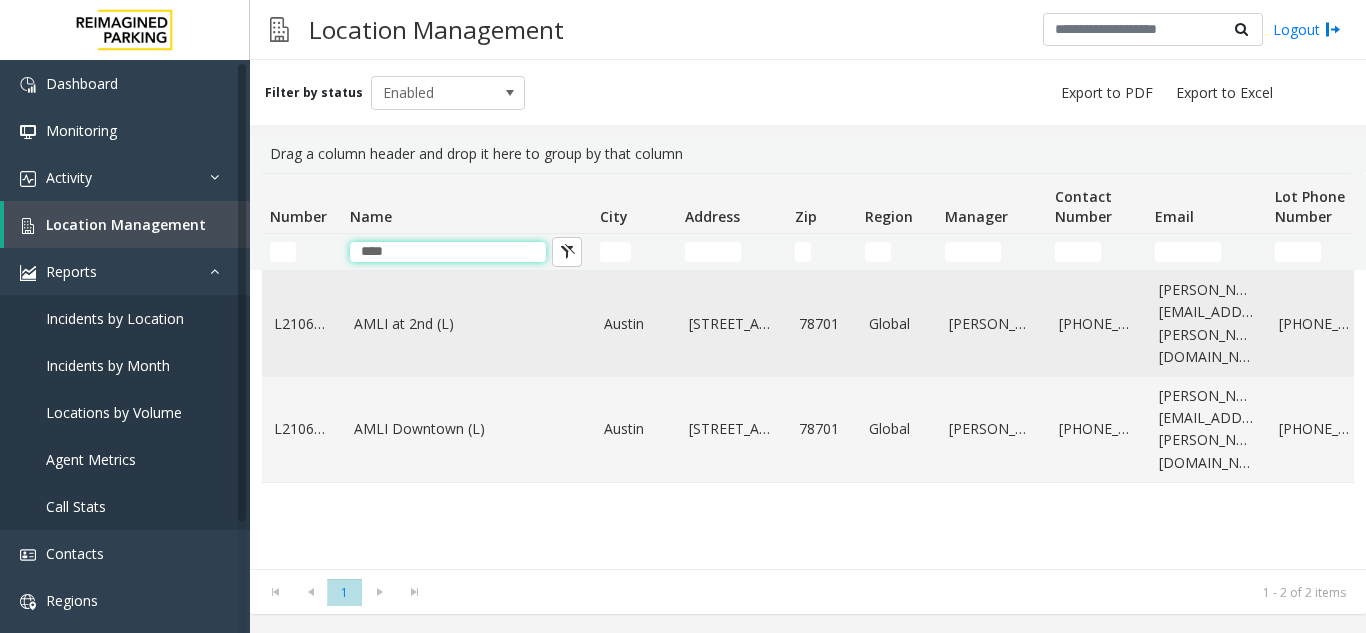 drag, startPoint x: 445, startPoint y: 253, endPoint x: 345, endPoint y: 278, distance: 103.077644 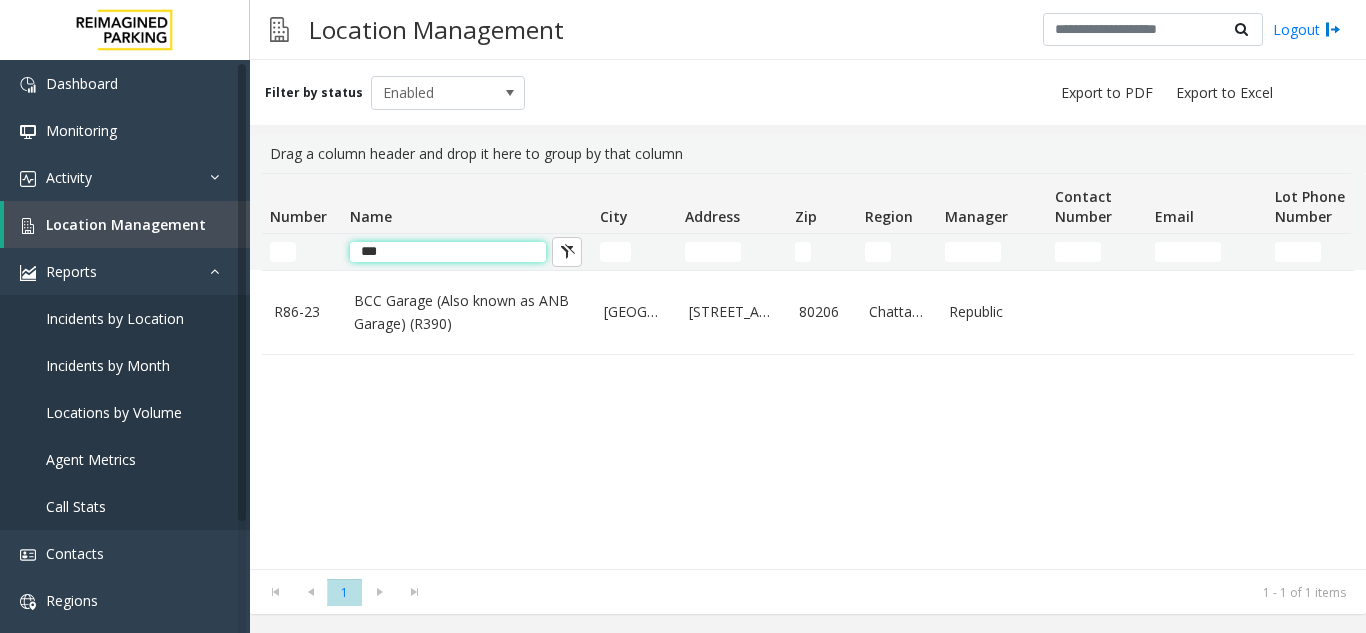 click on "***" 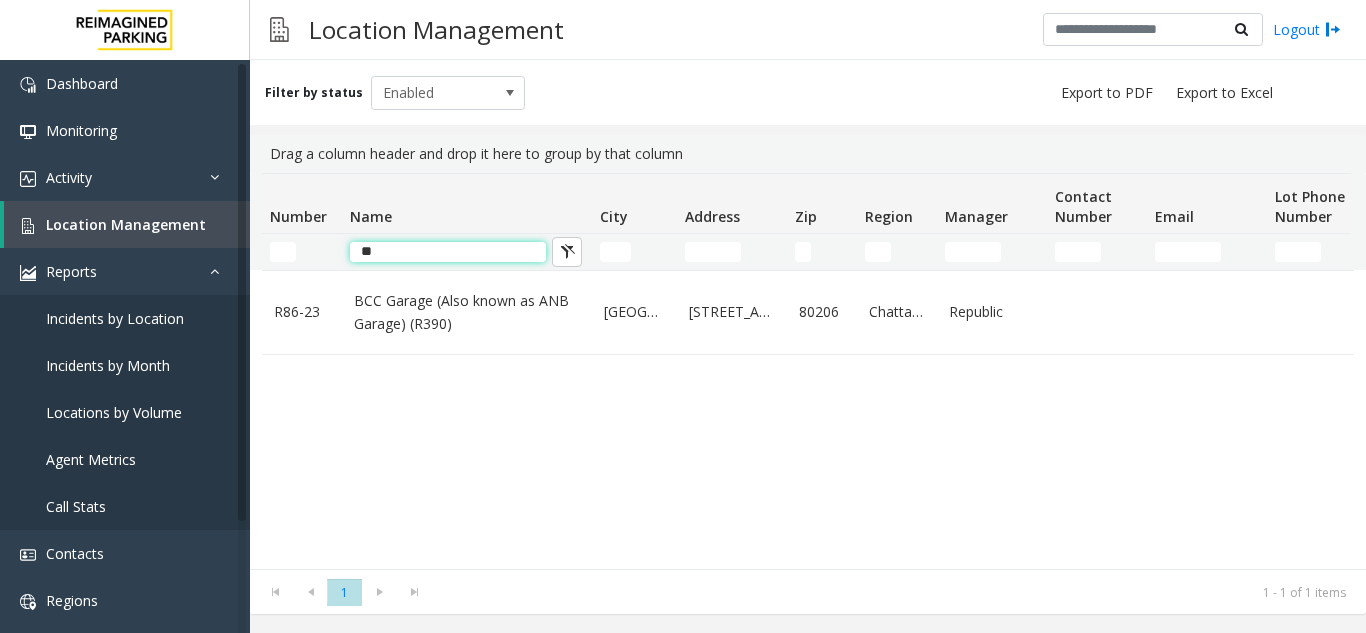 type on "*" 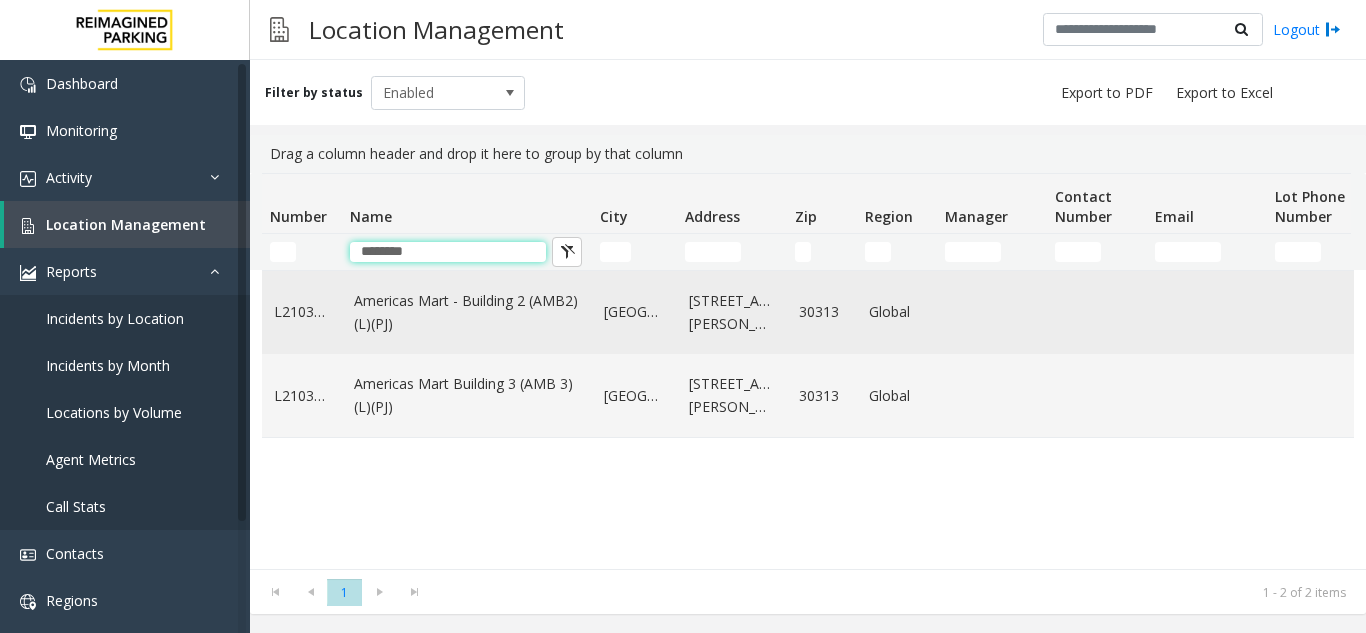 type on "********" 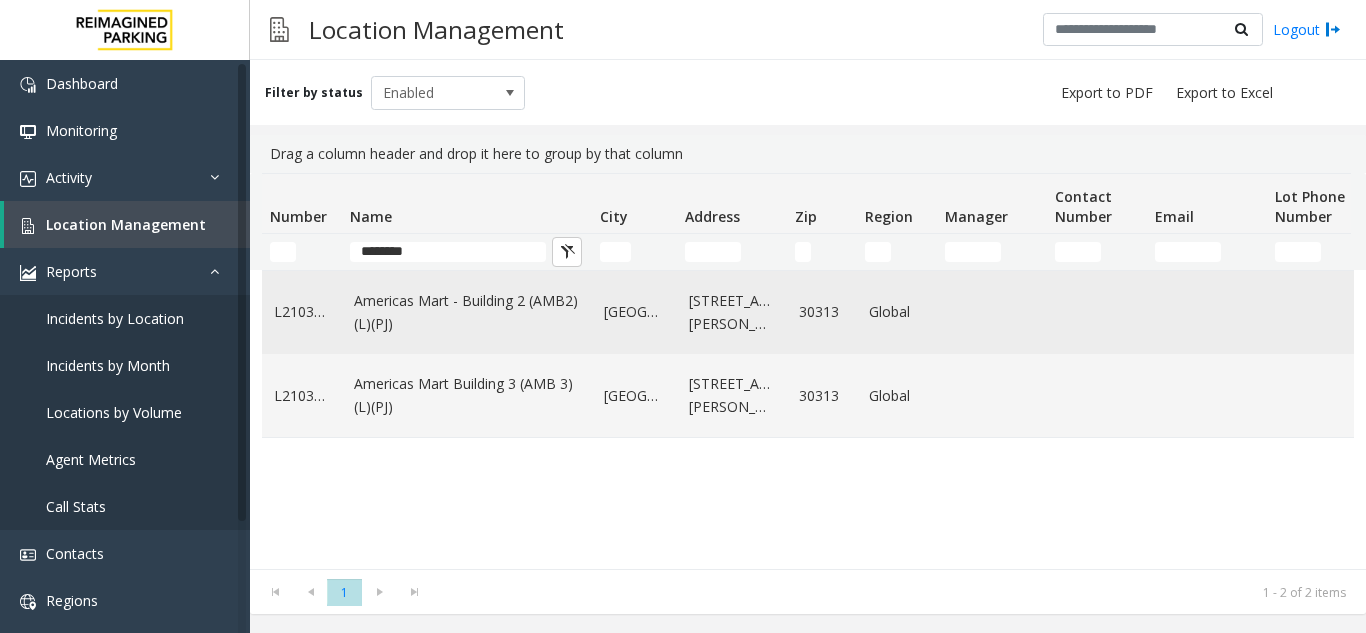 click on "Americas Mart - Building 2 (AMB2) (L)(PJ)" 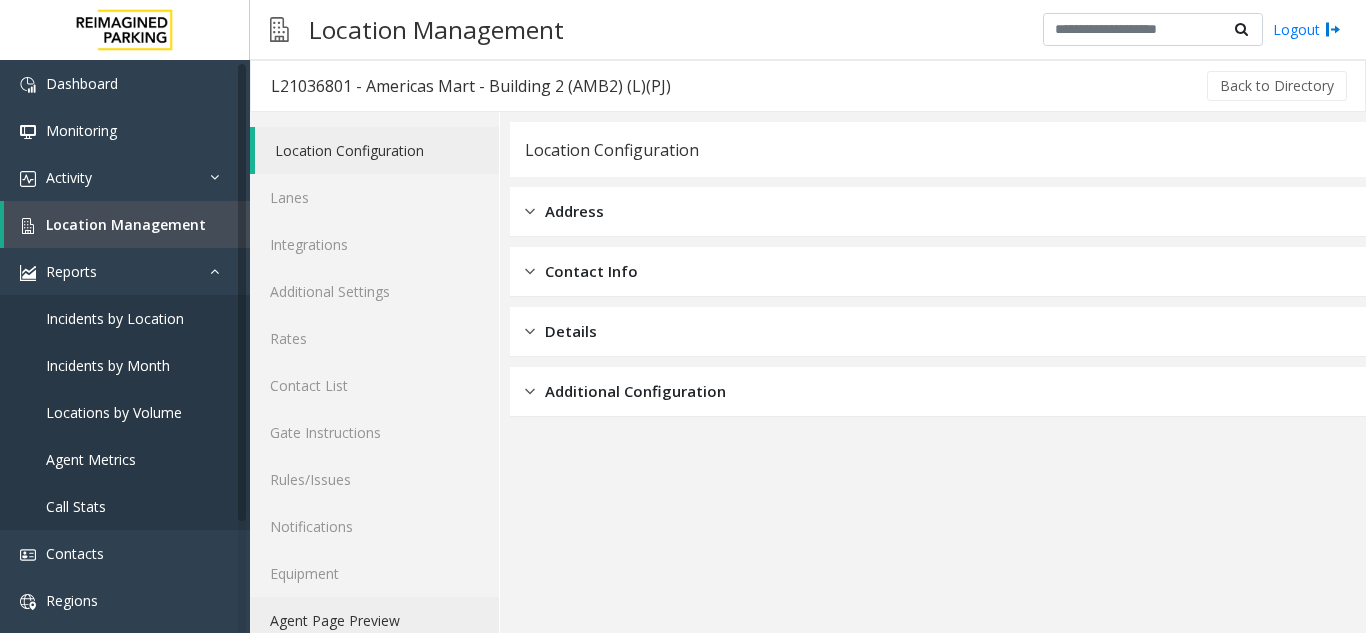 scroll, scrollTop: 26, scrollLeft: 0, axis: vertical 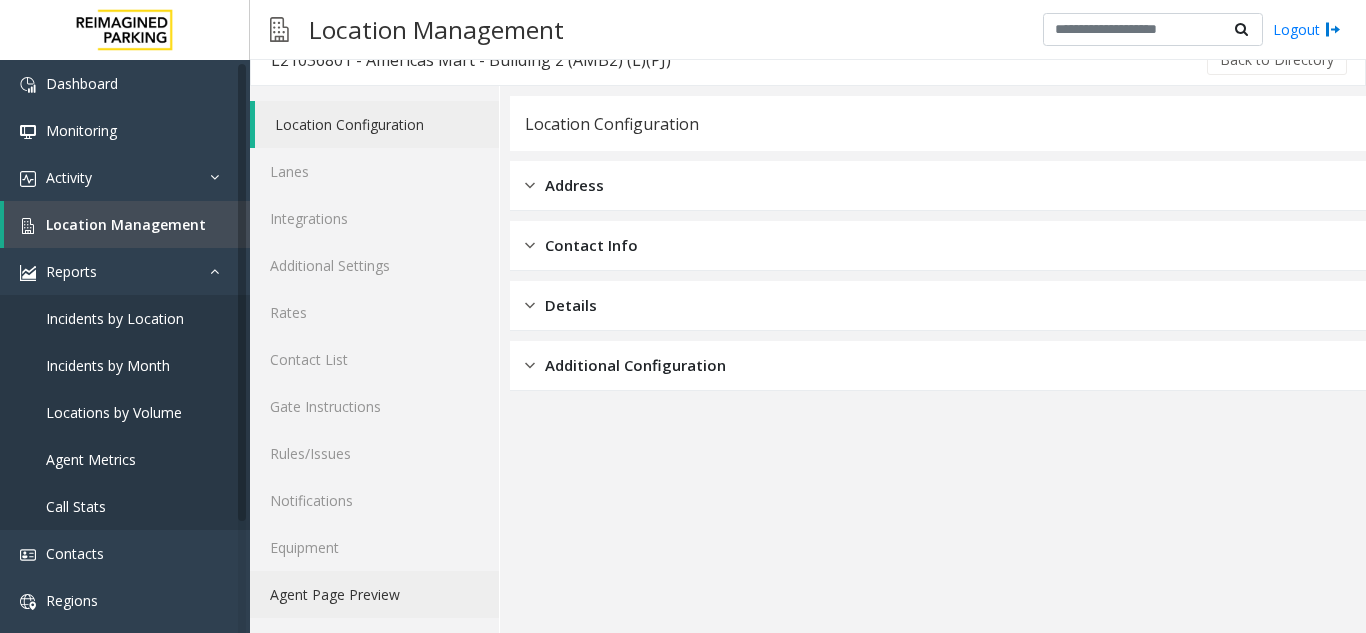 click on "Agent Page Preview" 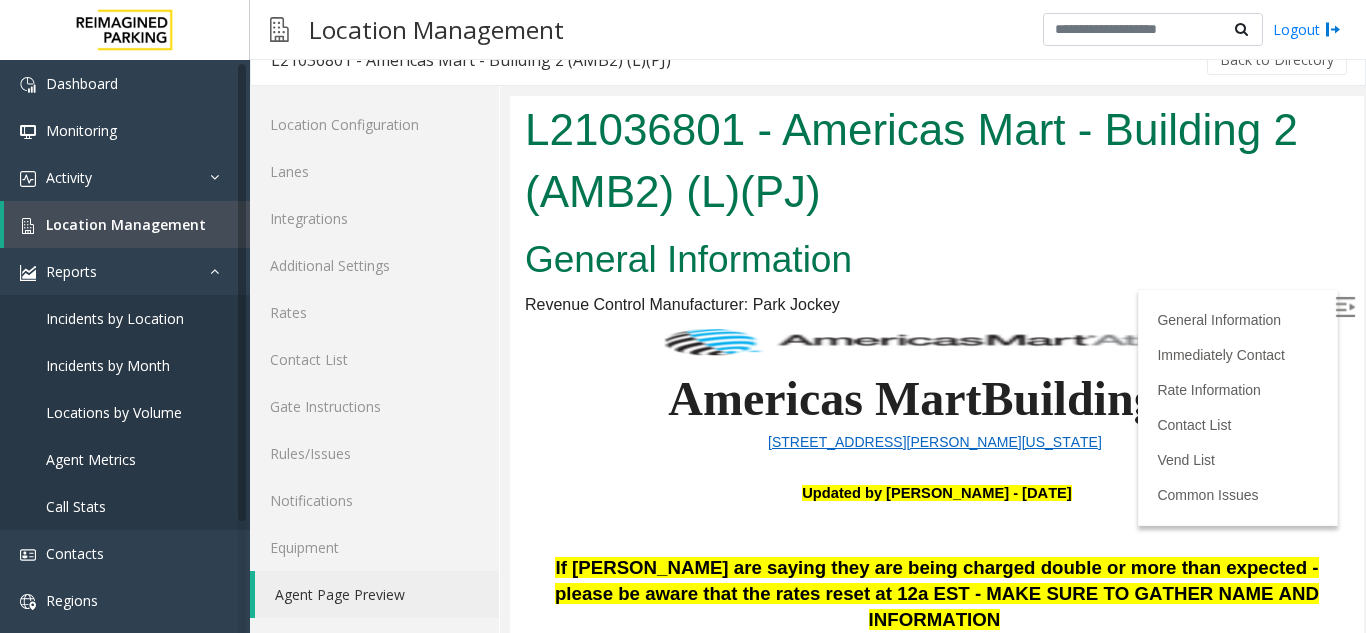 scroll, scrollTop: 0, scrollLeft: 0, axis: both 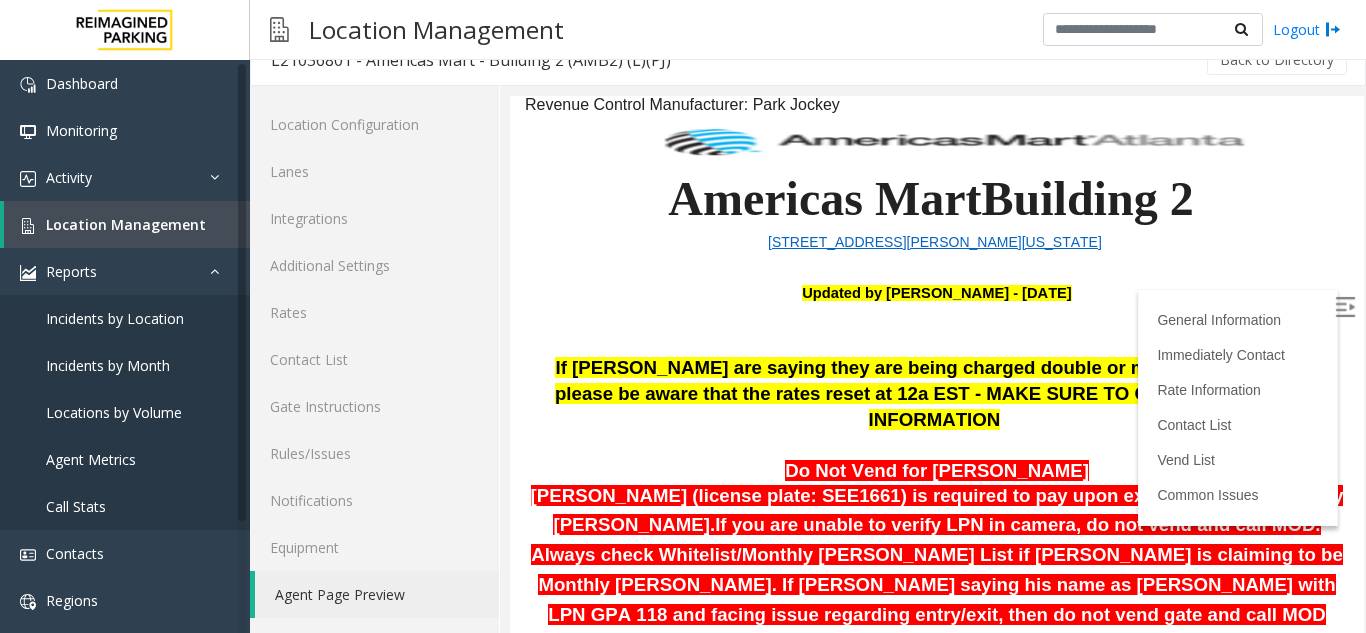 click at bounding box center (1345, 307) 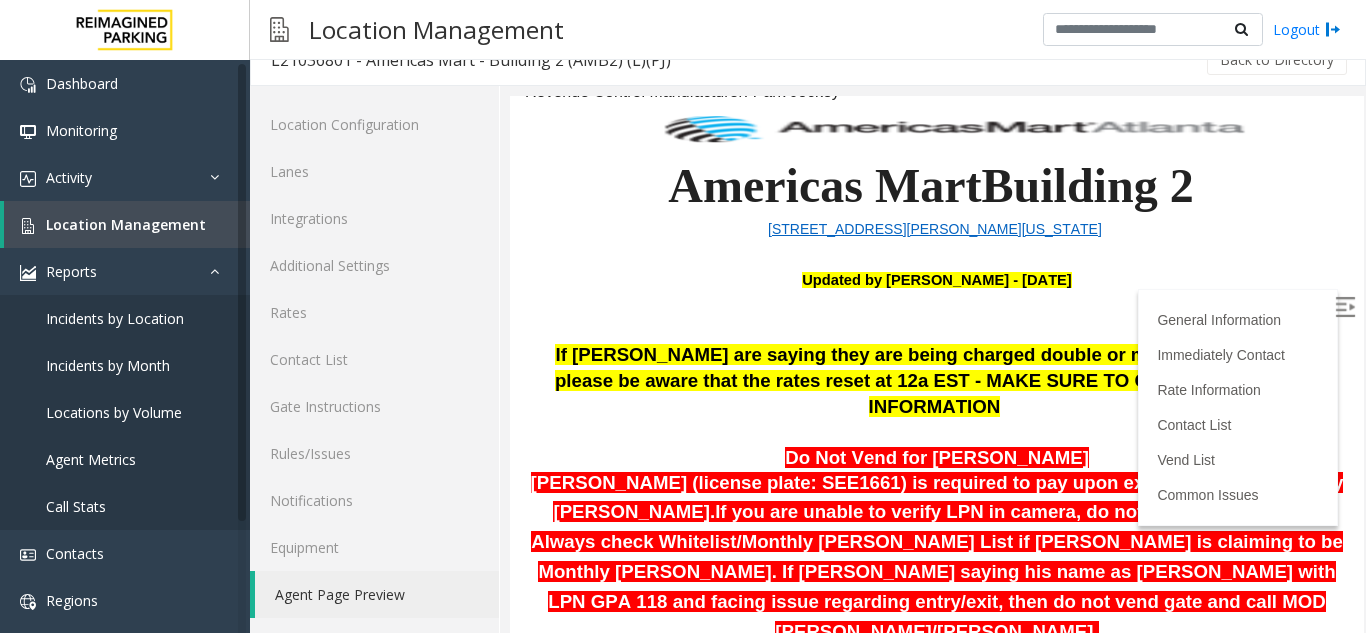scroll, scrollTop: 200, scrollLeft: 0, axis: vertical 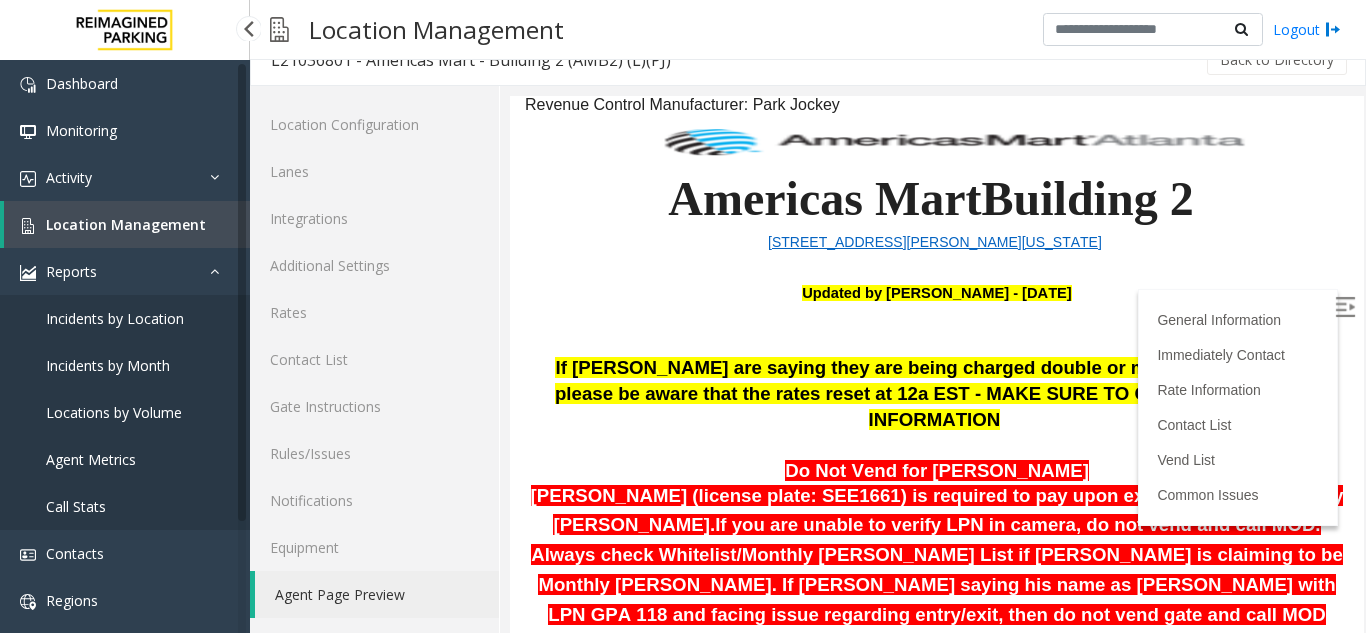 click on "Location Management" at bounding box center [126, 224] 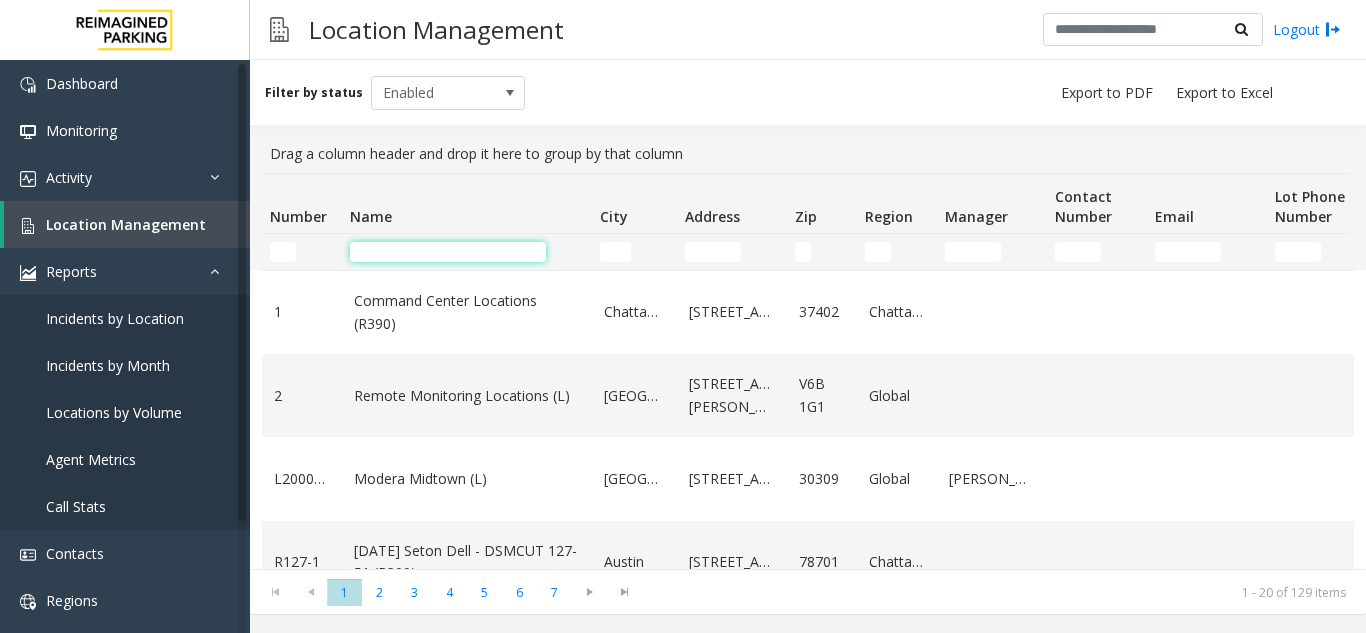 click 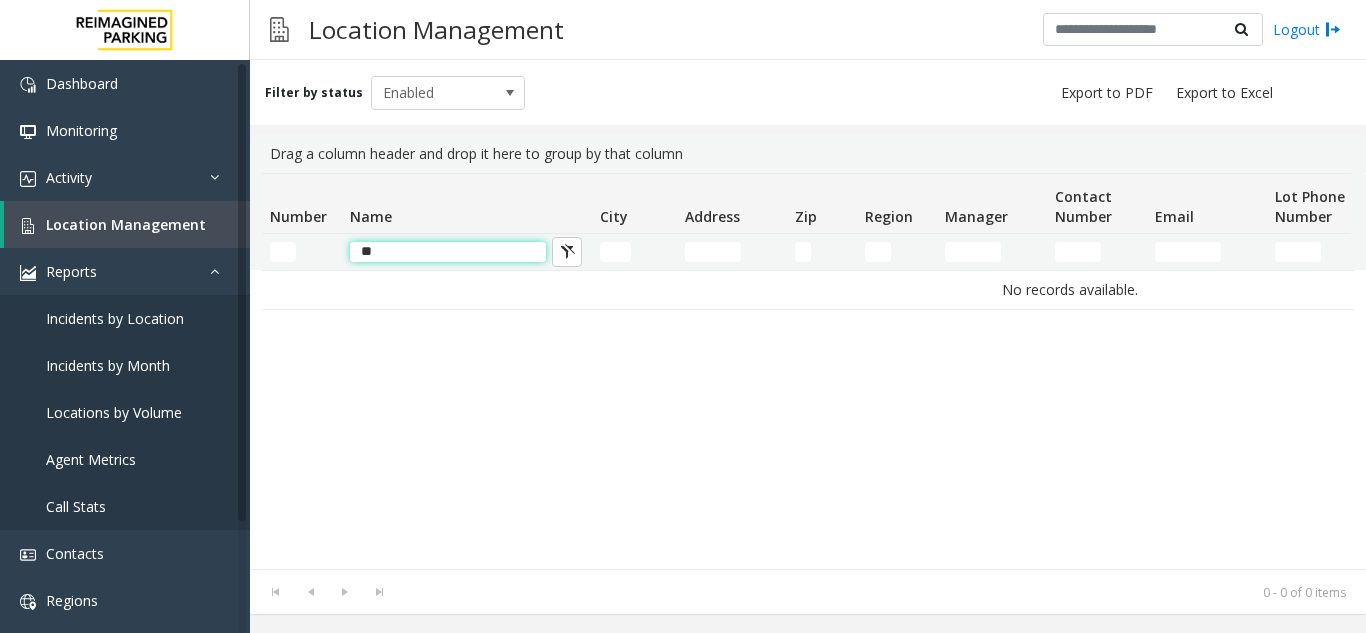 type on "*" 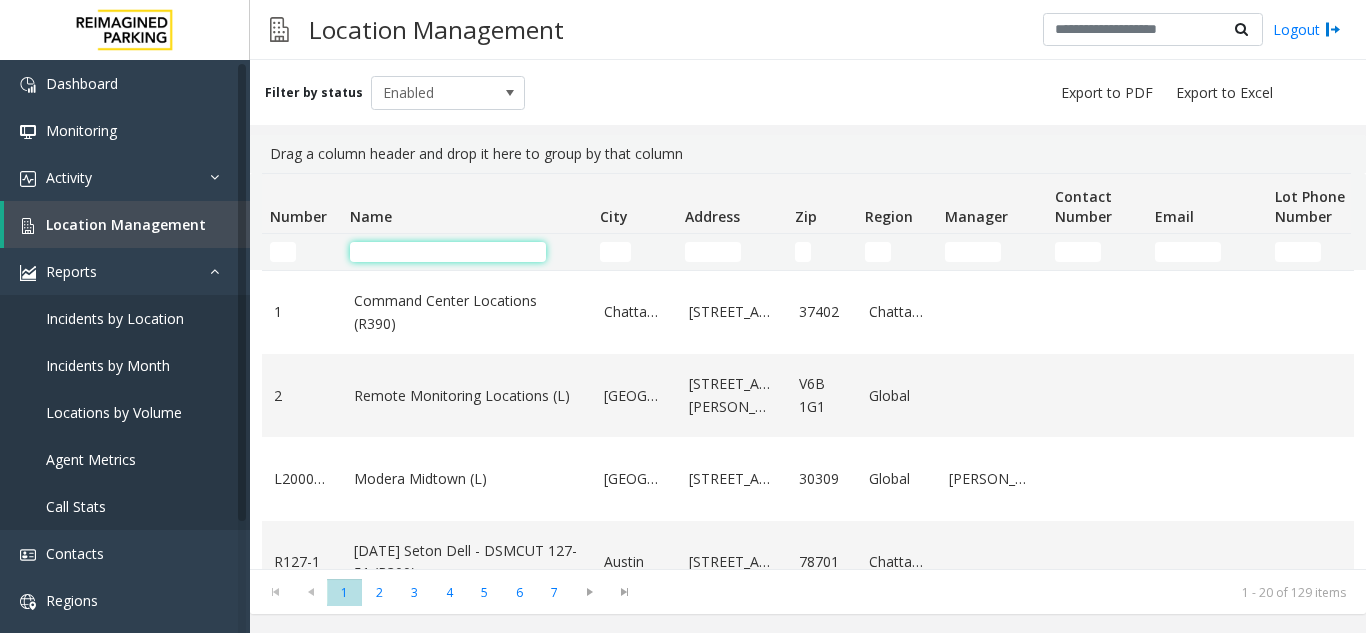 click 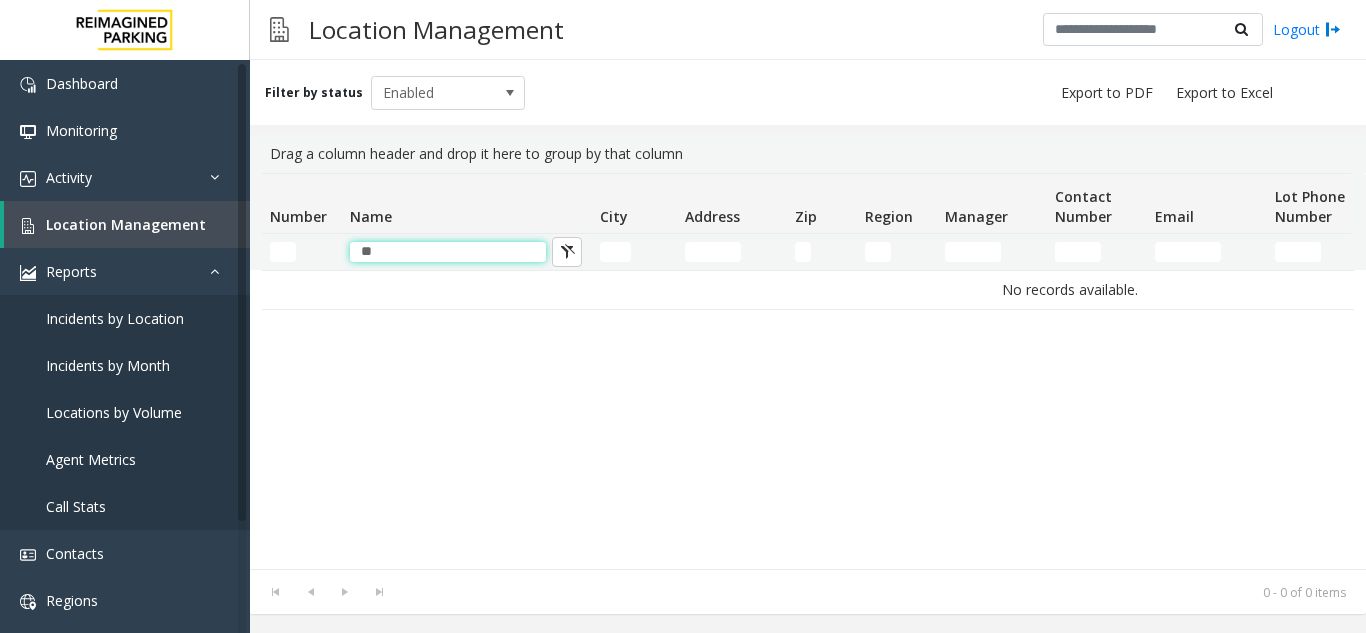type on "*" 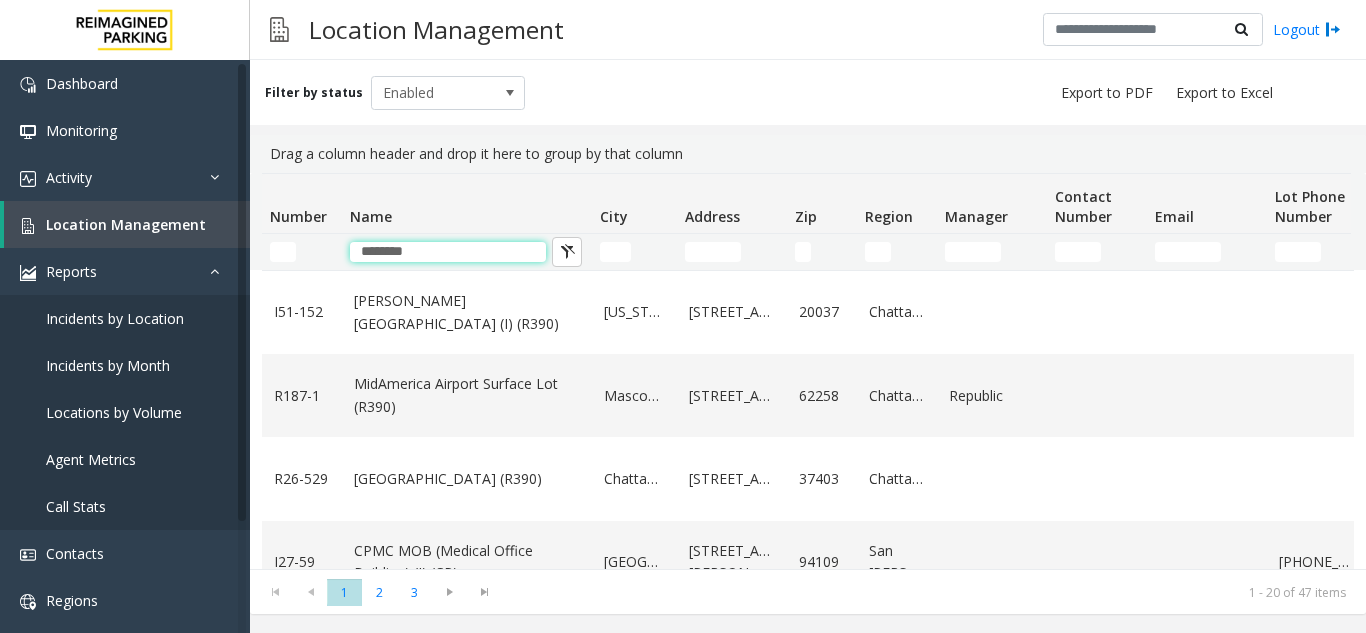 type on "*********" 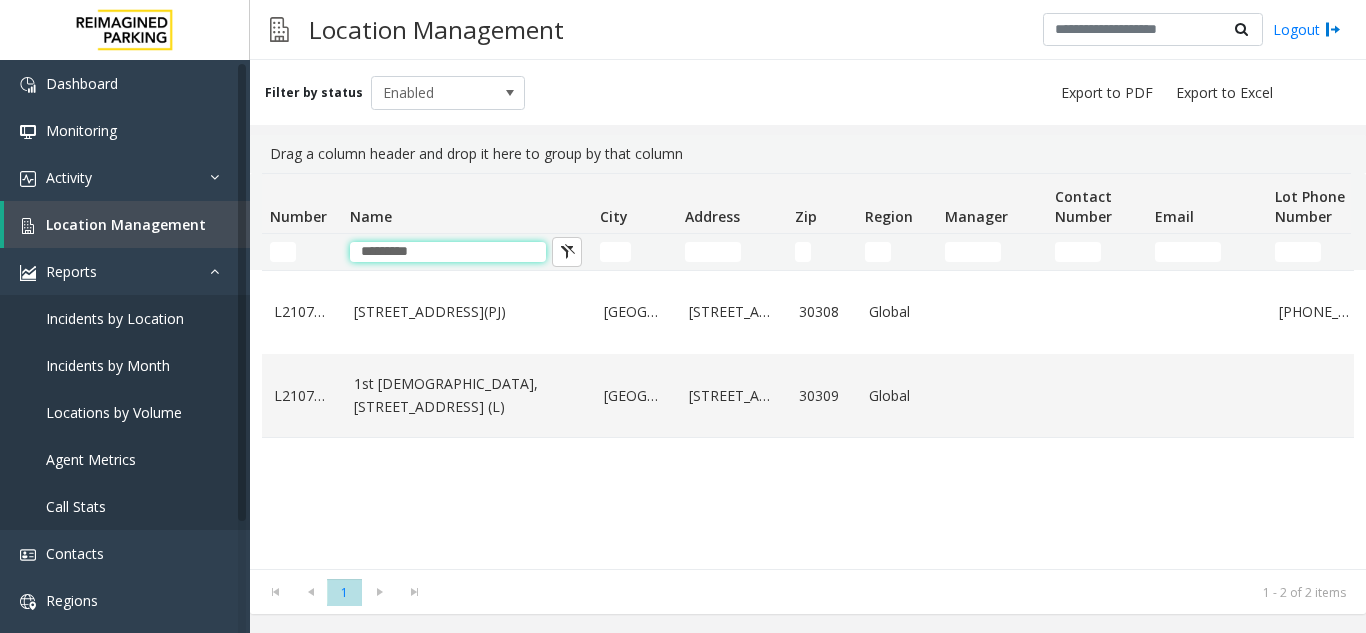 drag, startPoint x: 467, startPoint y: 251, endPoint x: 285, endPoint y: 245, distance: 182.09888 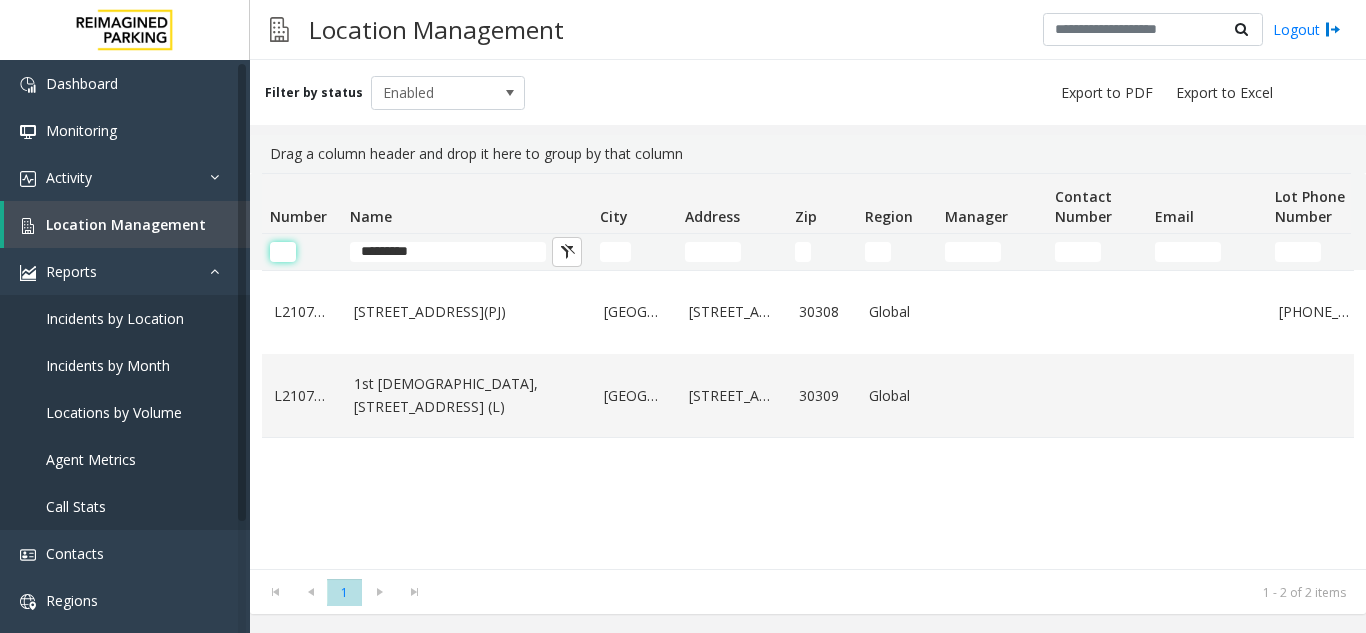 click 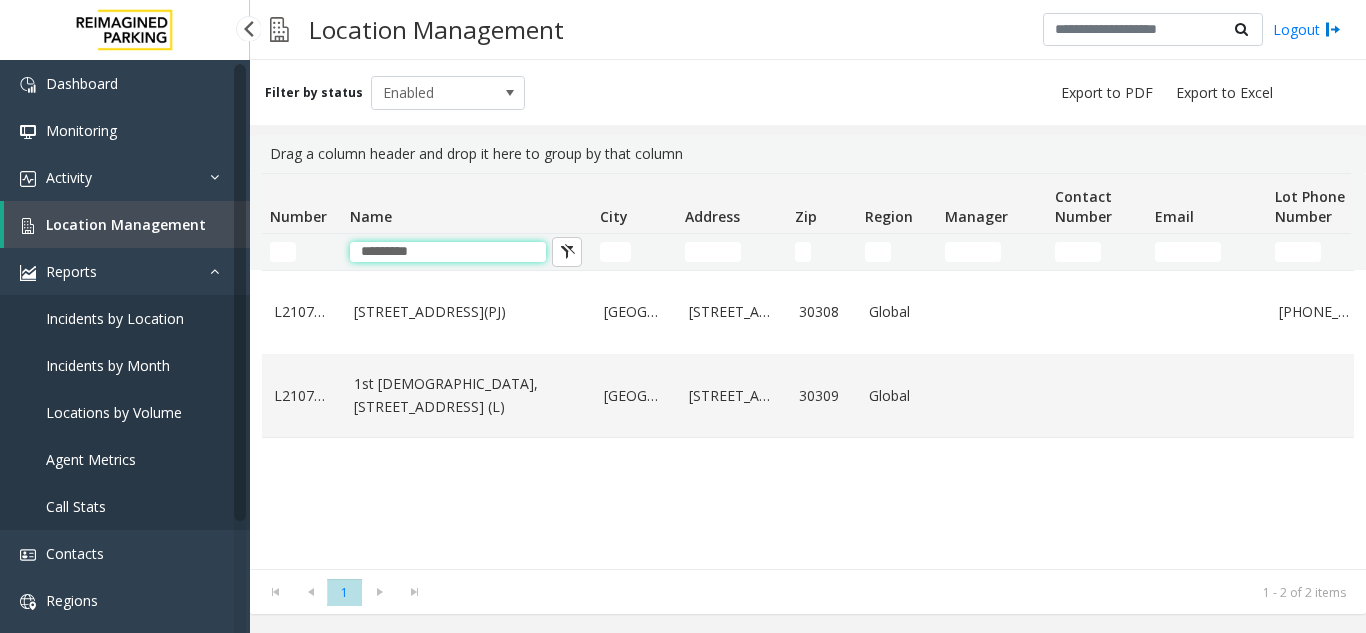 drag, startPoint x: 432, startPoint y: 243, endPoint x: 237, endPoint y: 247, distance: 195.04102 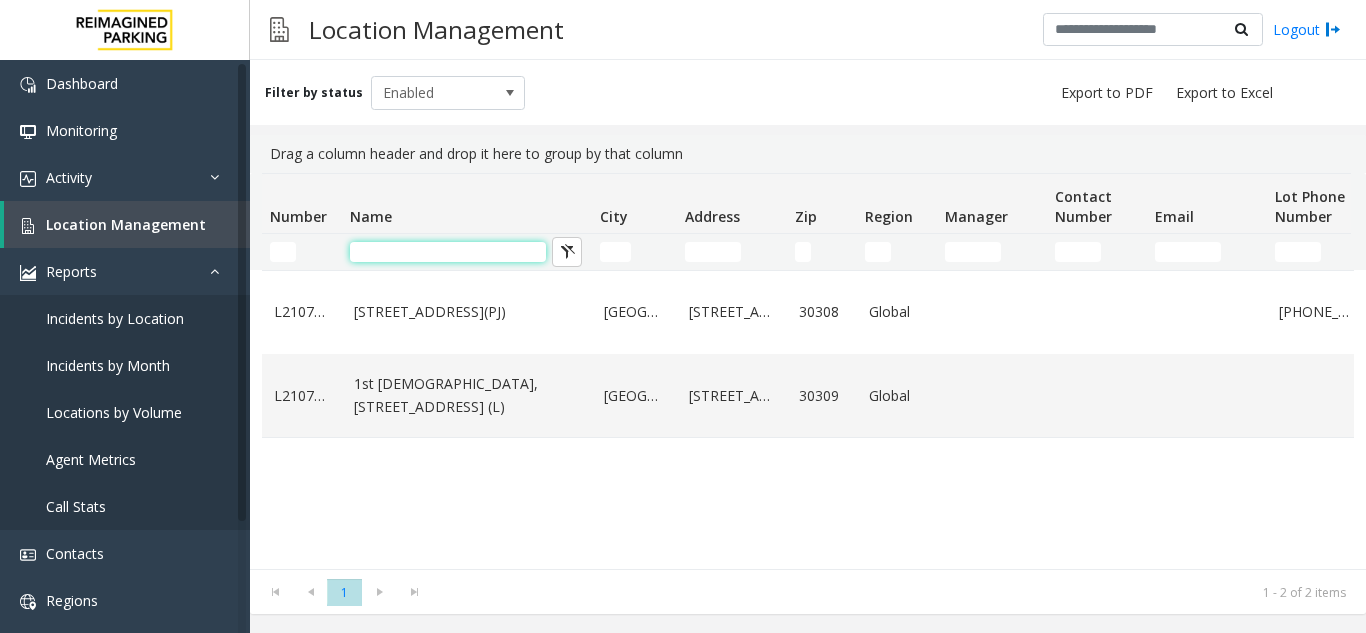 type 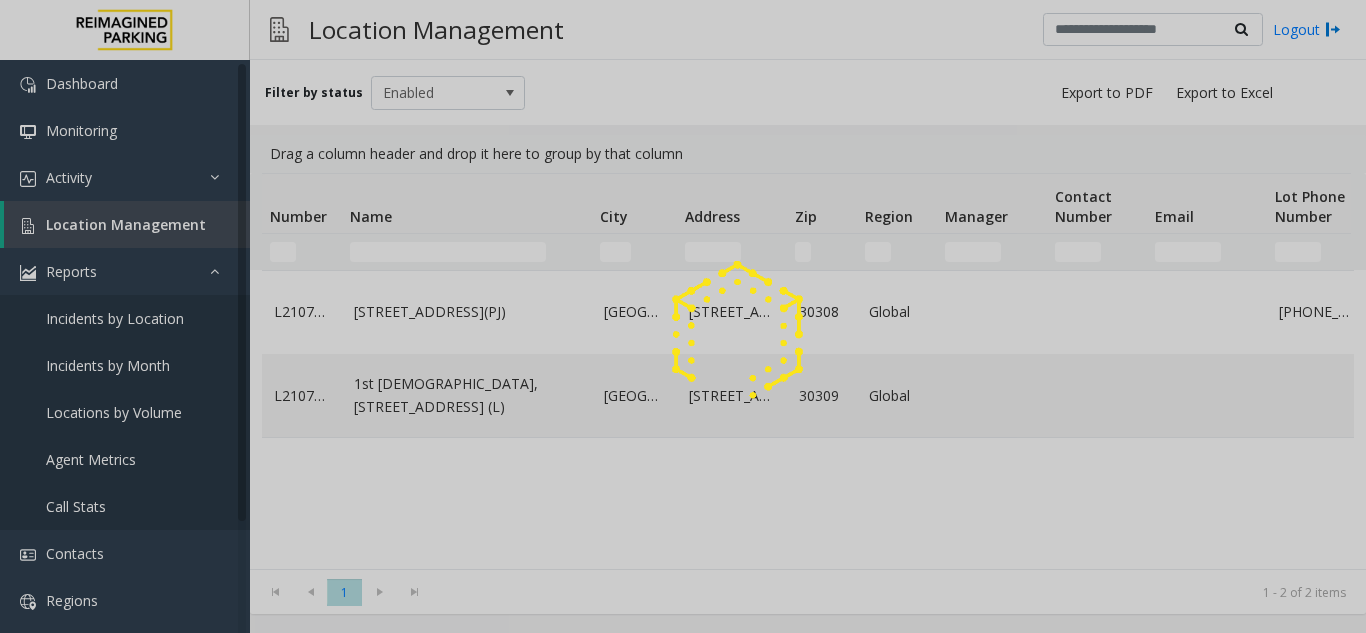 click 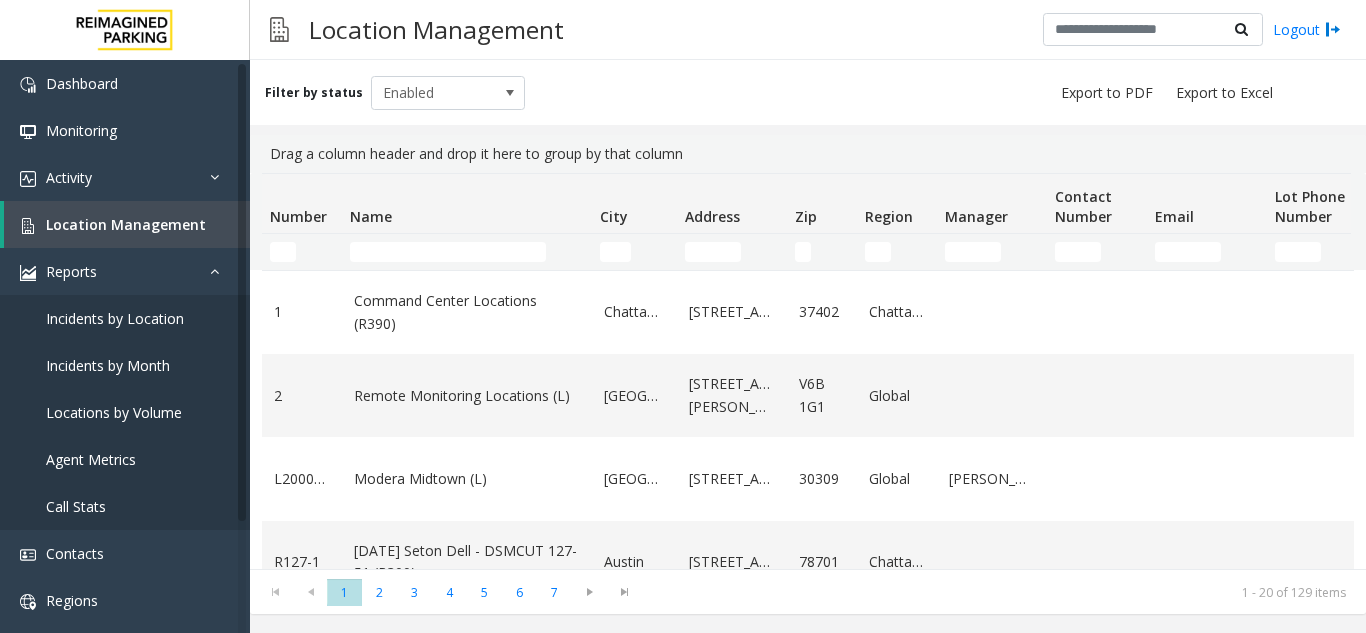 click 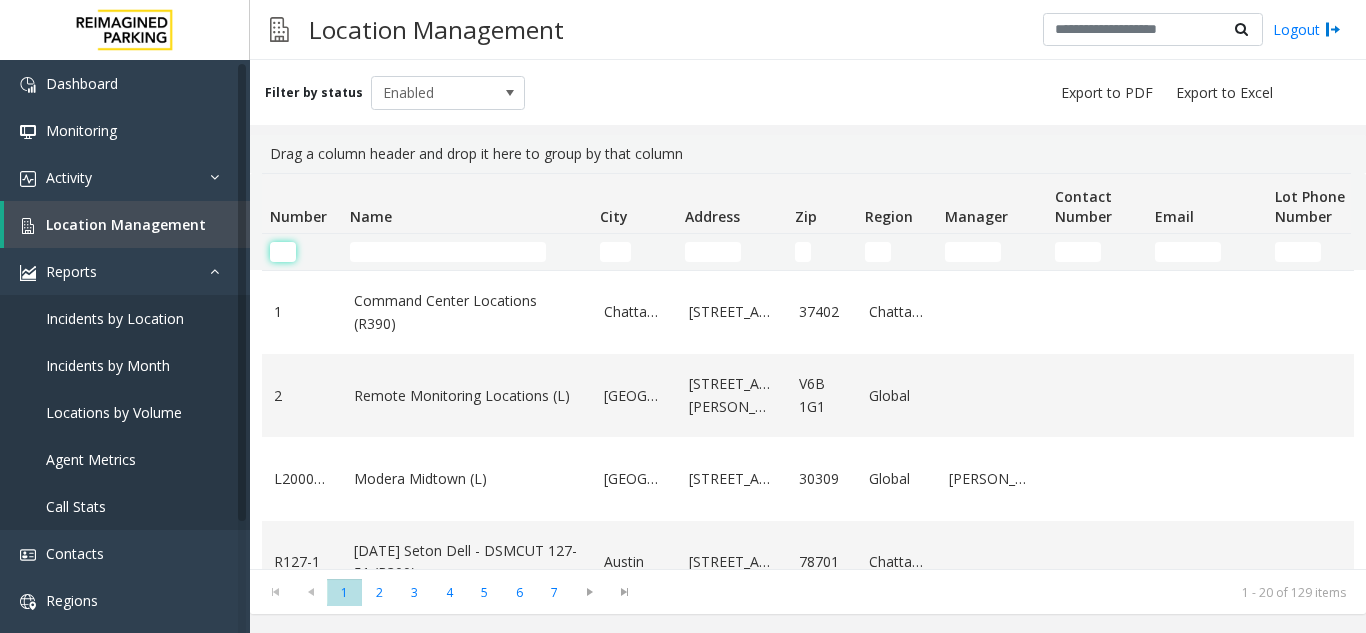 click 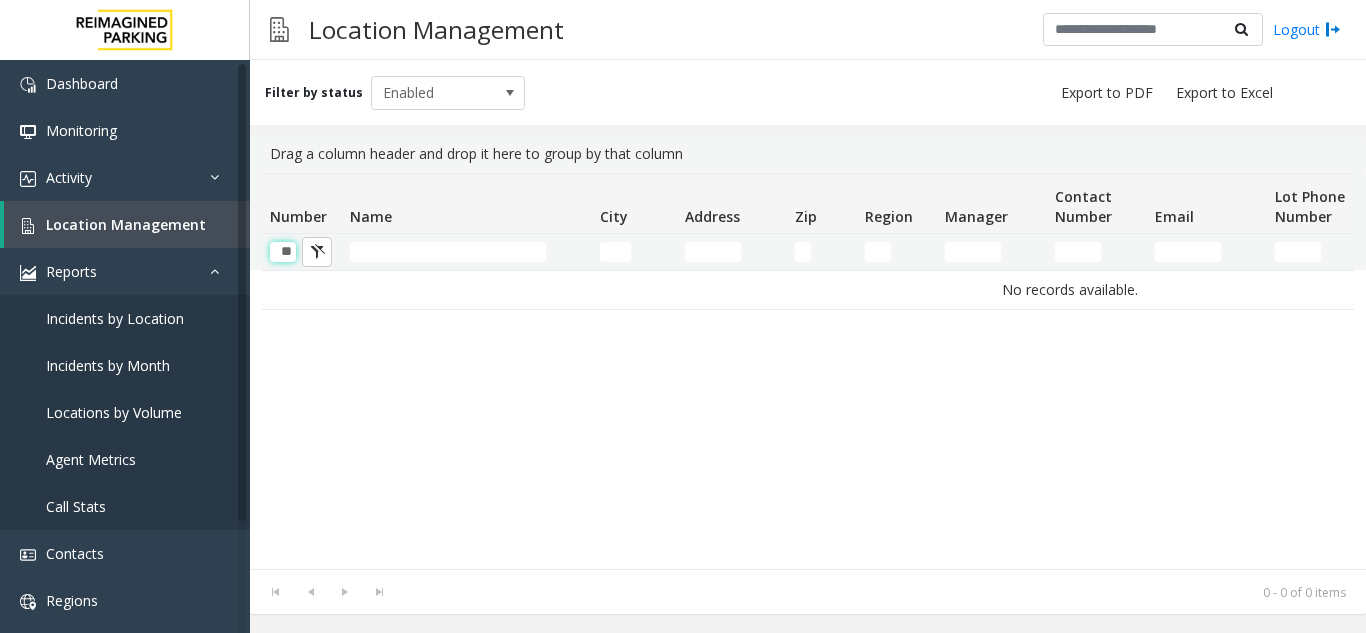 scroll, scrollTop: 0, scrollLeft: 1, axis: horizontal 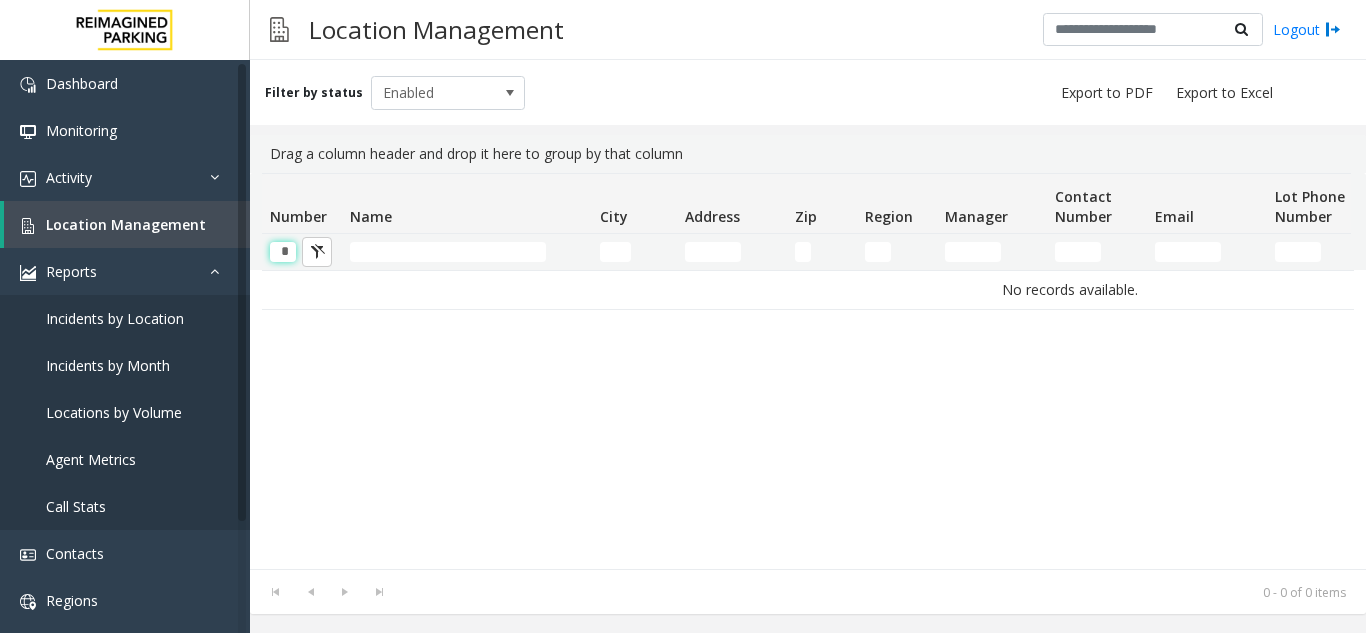 type 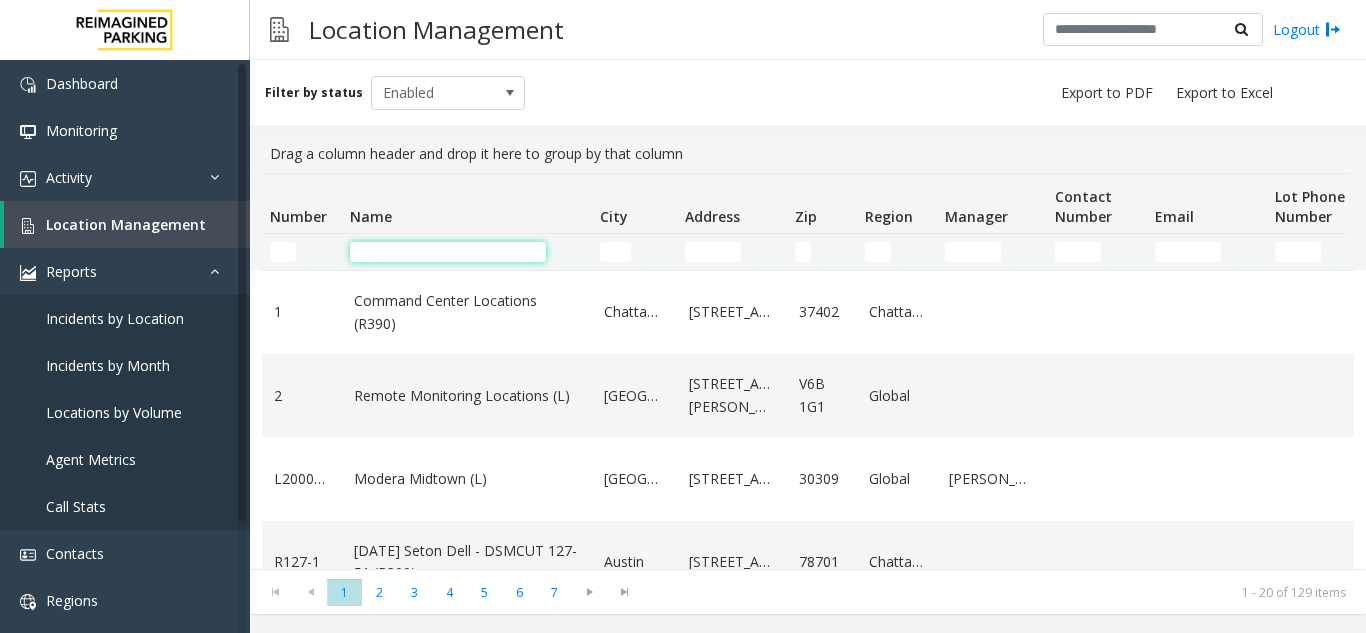click 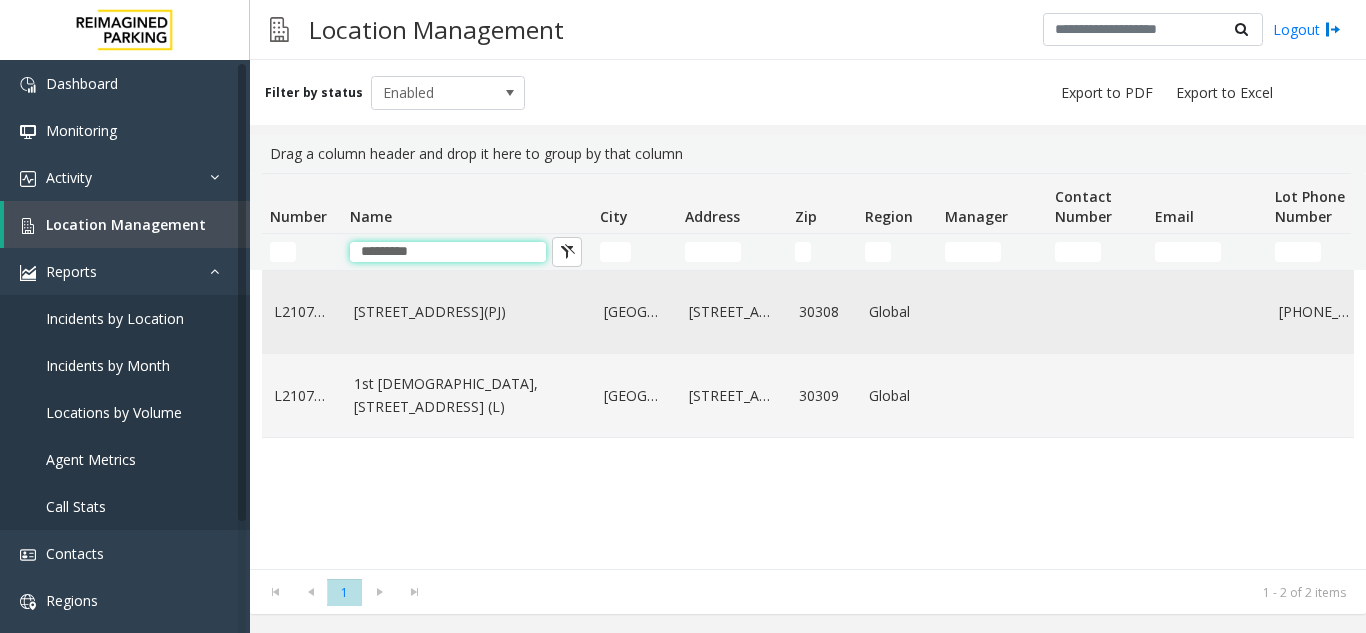 type on "*********" 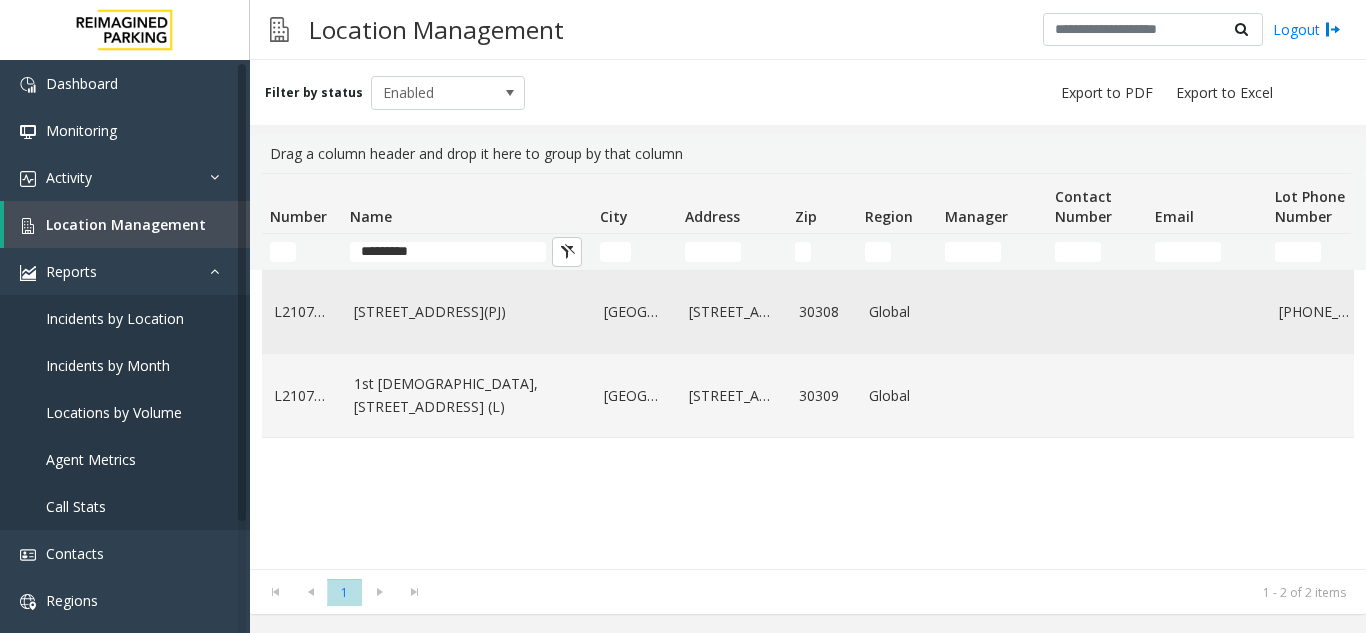 click on "[STREET_ADDRESS](PJ)" 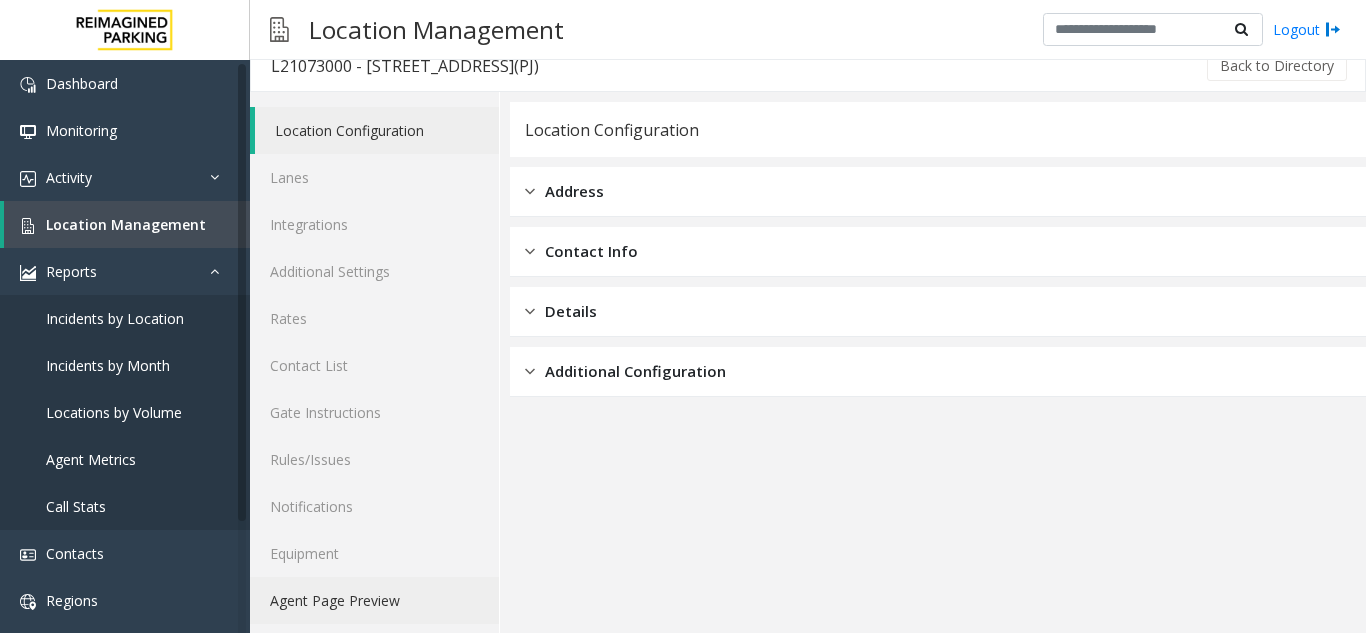 scroll, scrollTop: 26, scrollLeft: 0, axis: vertical 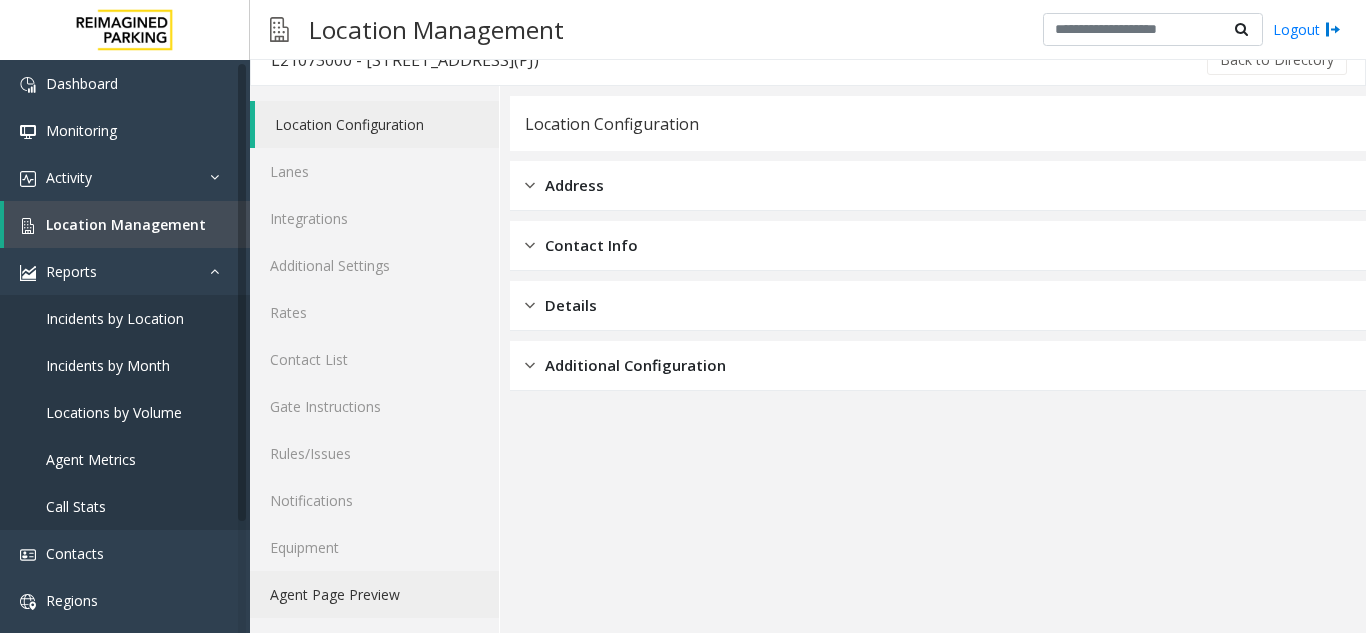 click on "Agent Page Preview" 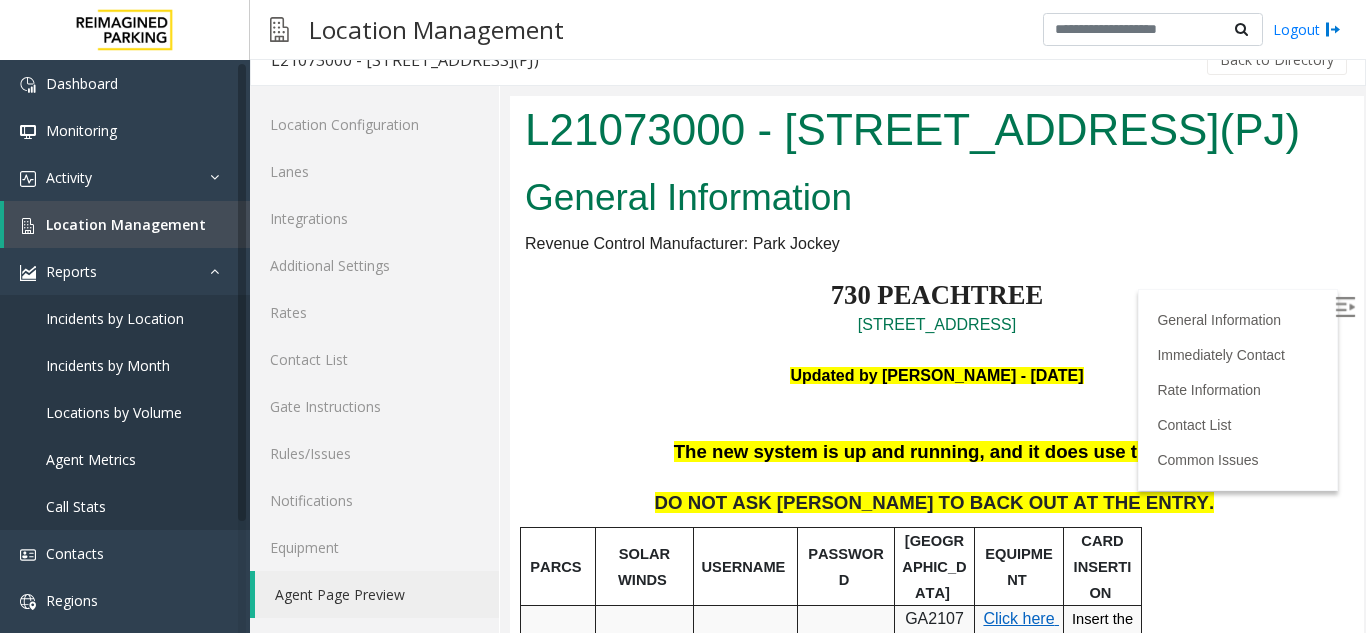 scroll, scrollTop: 0, scrollLeft: 0, axis: both 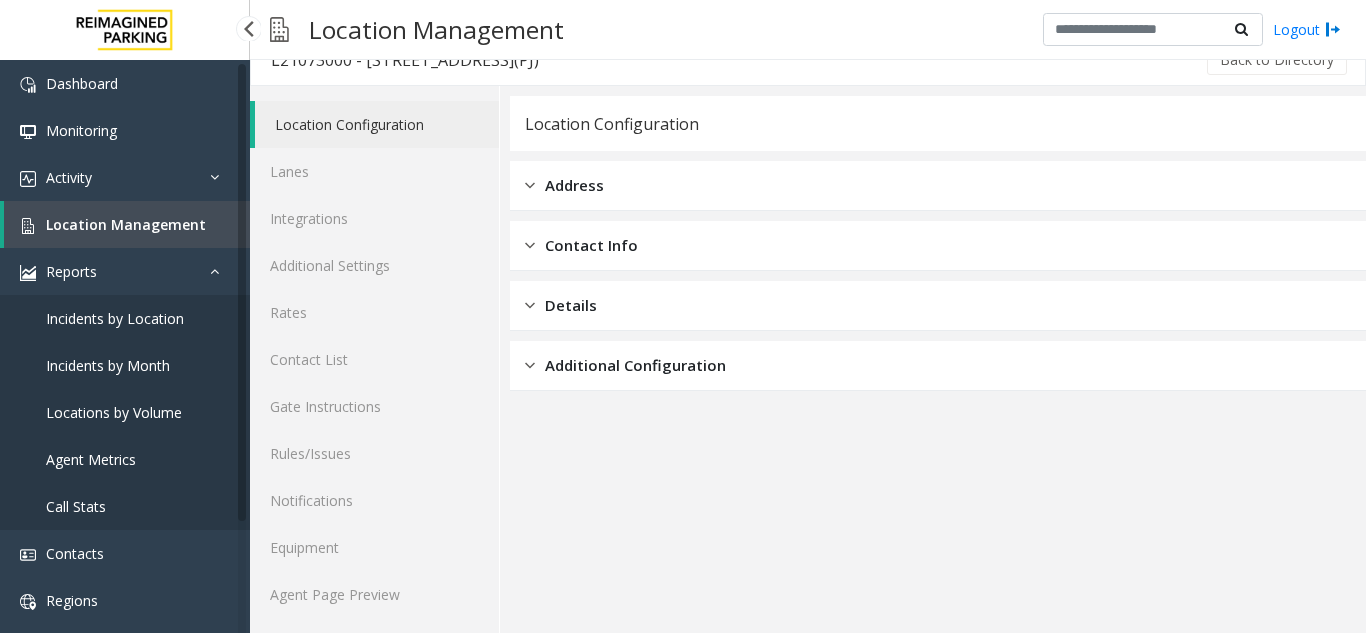 click on "Location Management" at bounding box center [126, 224] 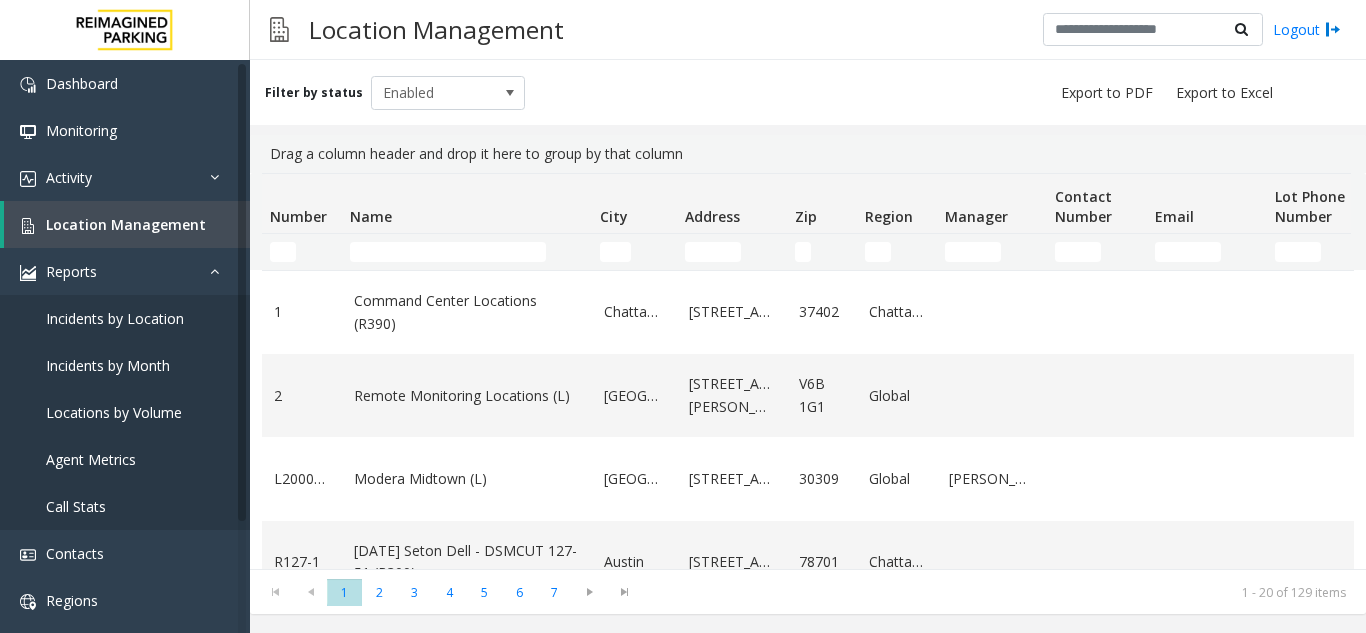click 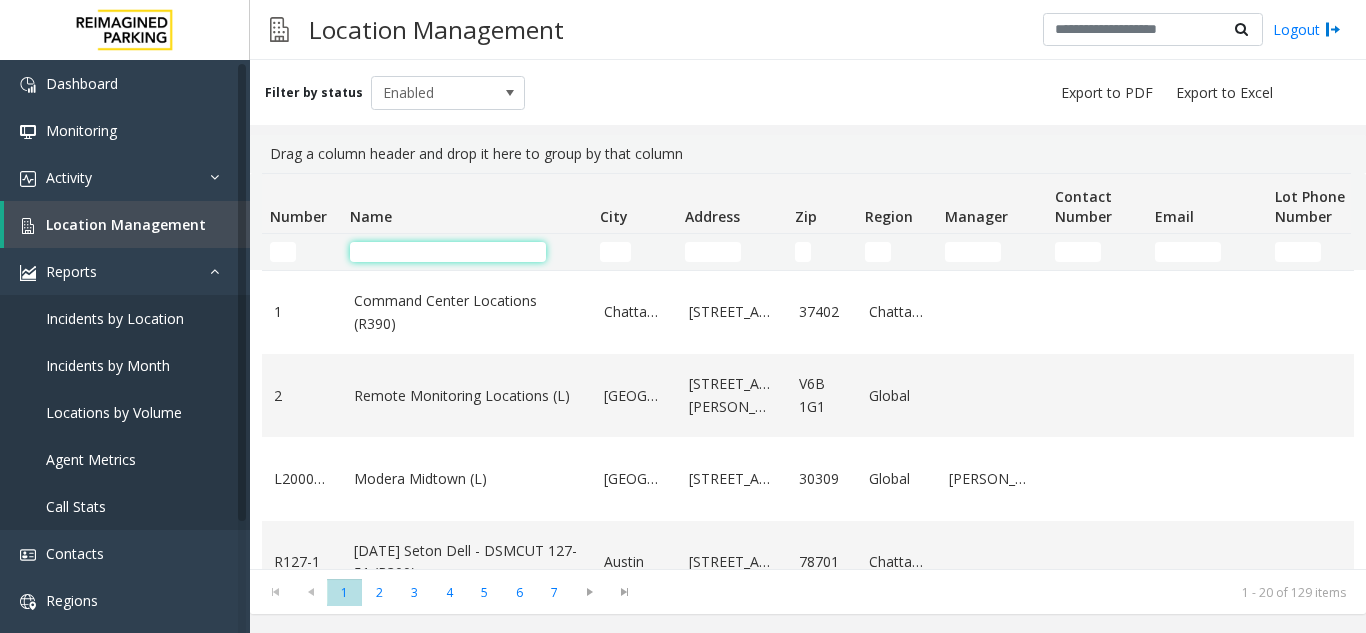 click 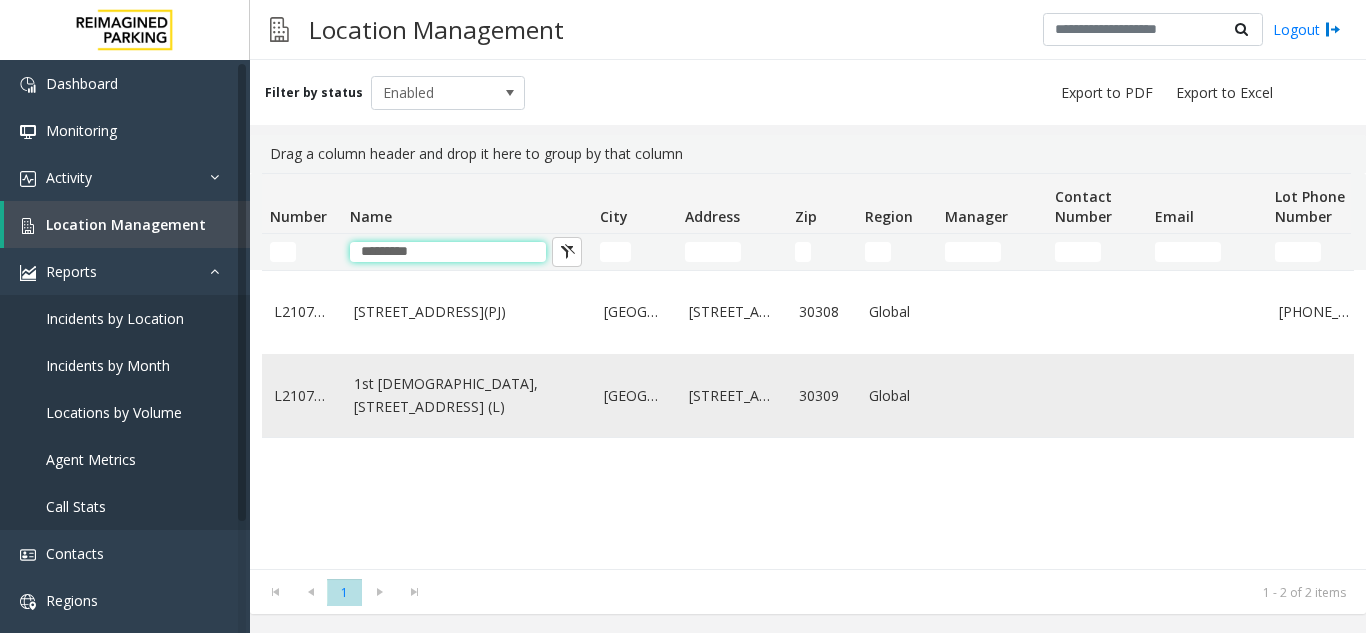 type on "*********" 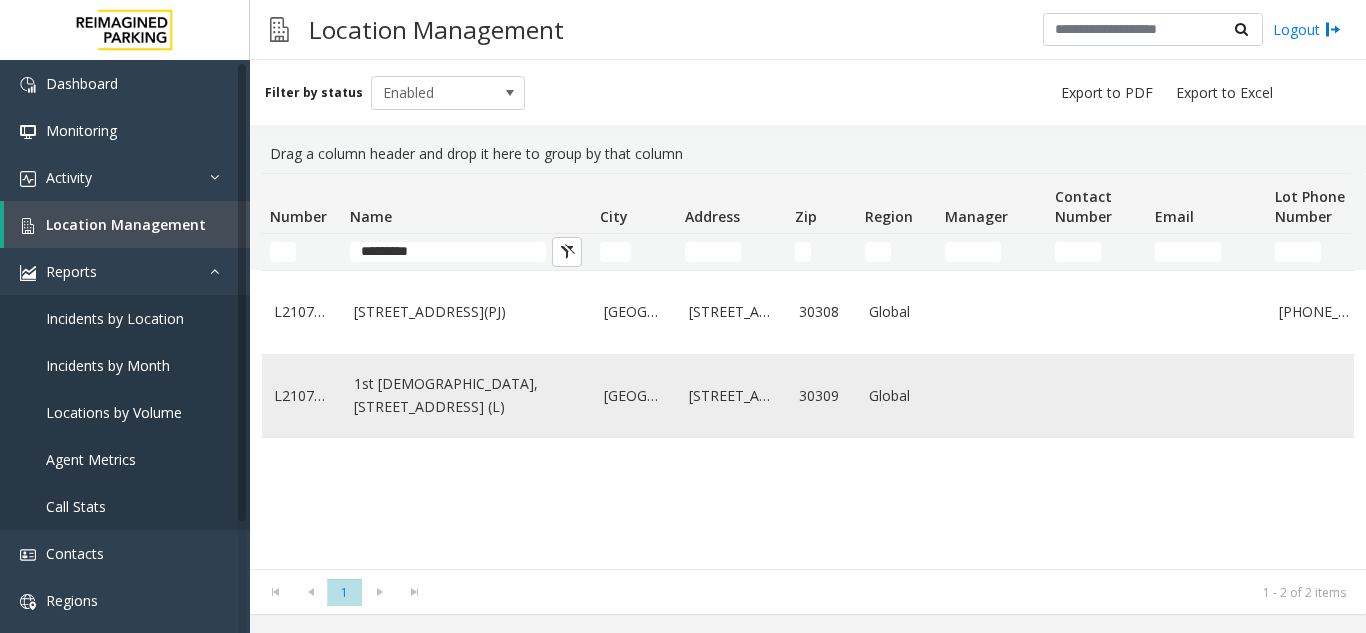 click on "1st [DEMOGRAPHIC_DATA], [STREET_ADDRESS] (L)" 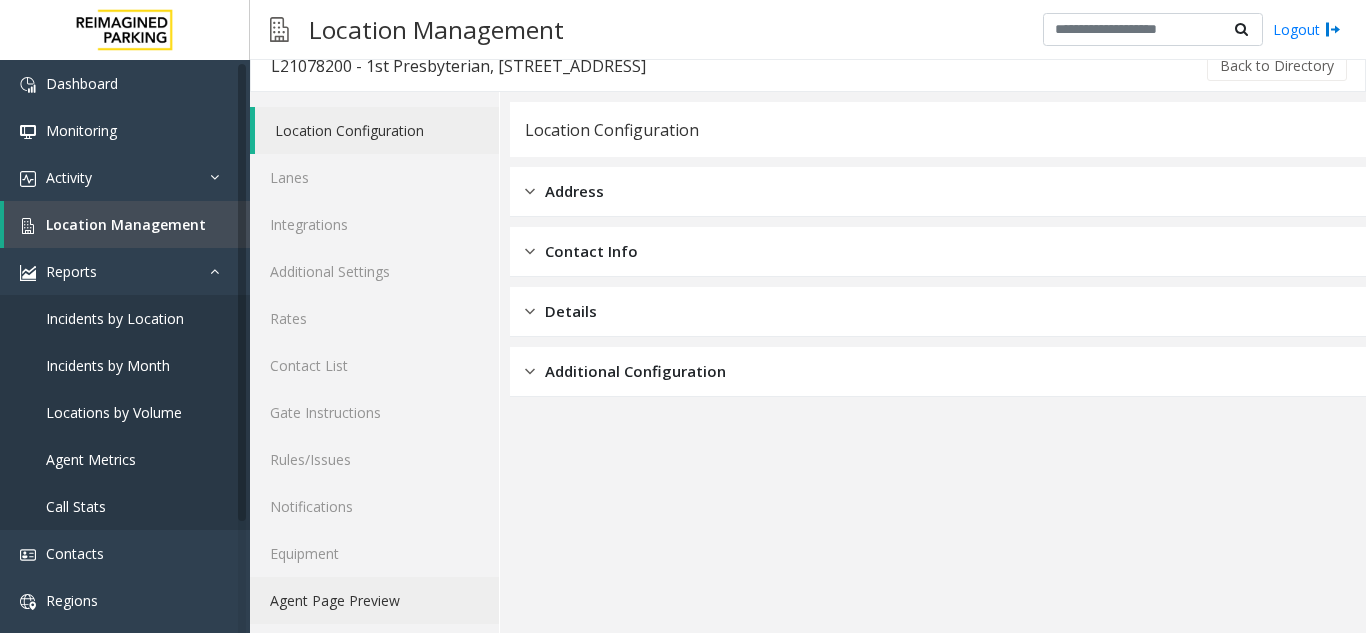 scroll, scrollTop: 26, scrollLeft: 0, axis: vertical 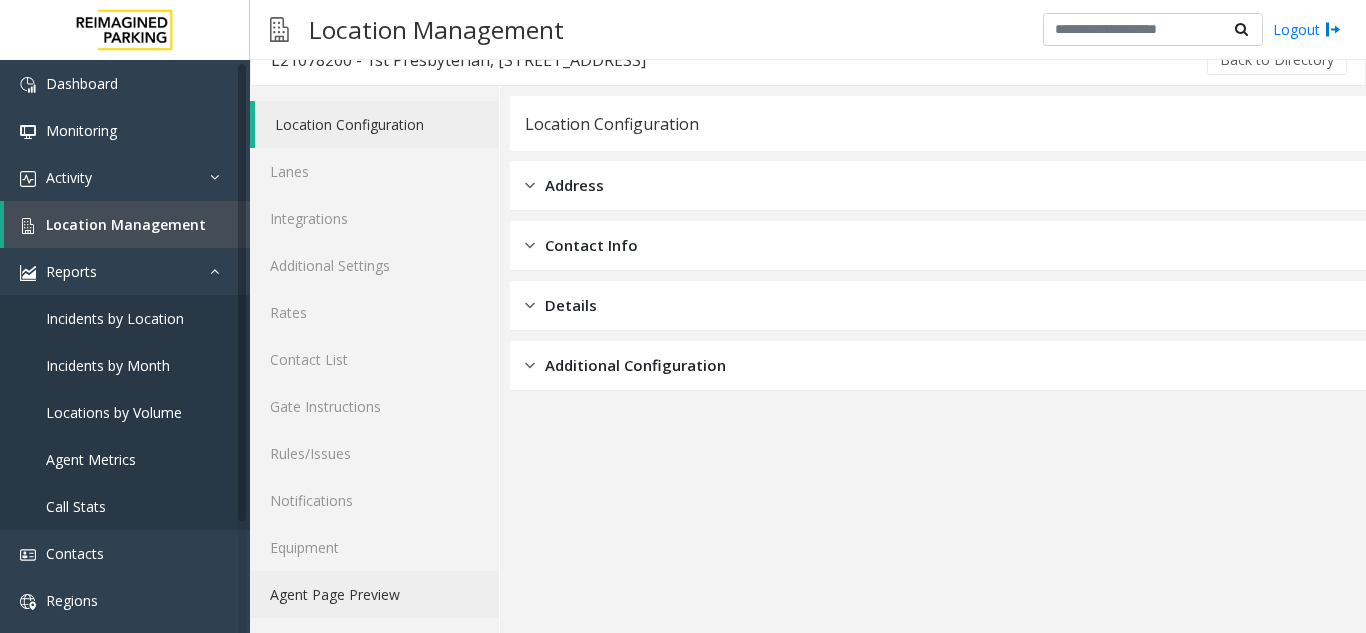 click on "Agent Page Preview" 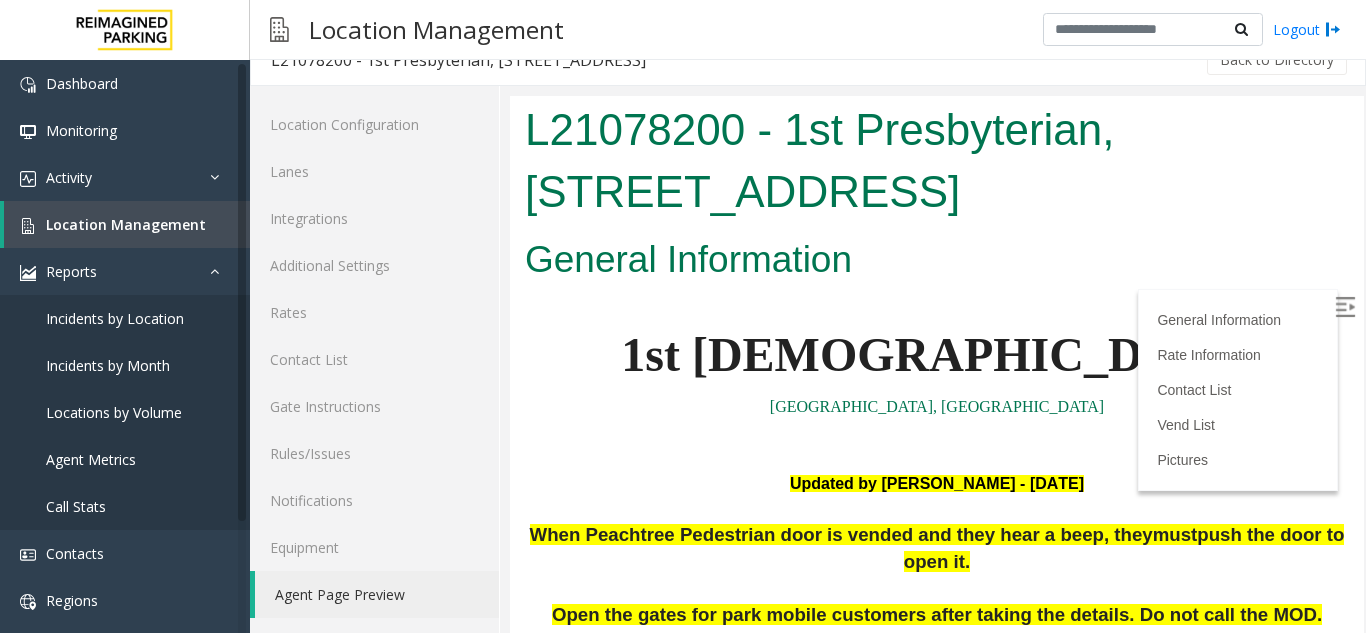 scroll, scrollTop: 0, scrollLeft: 0, axis: both 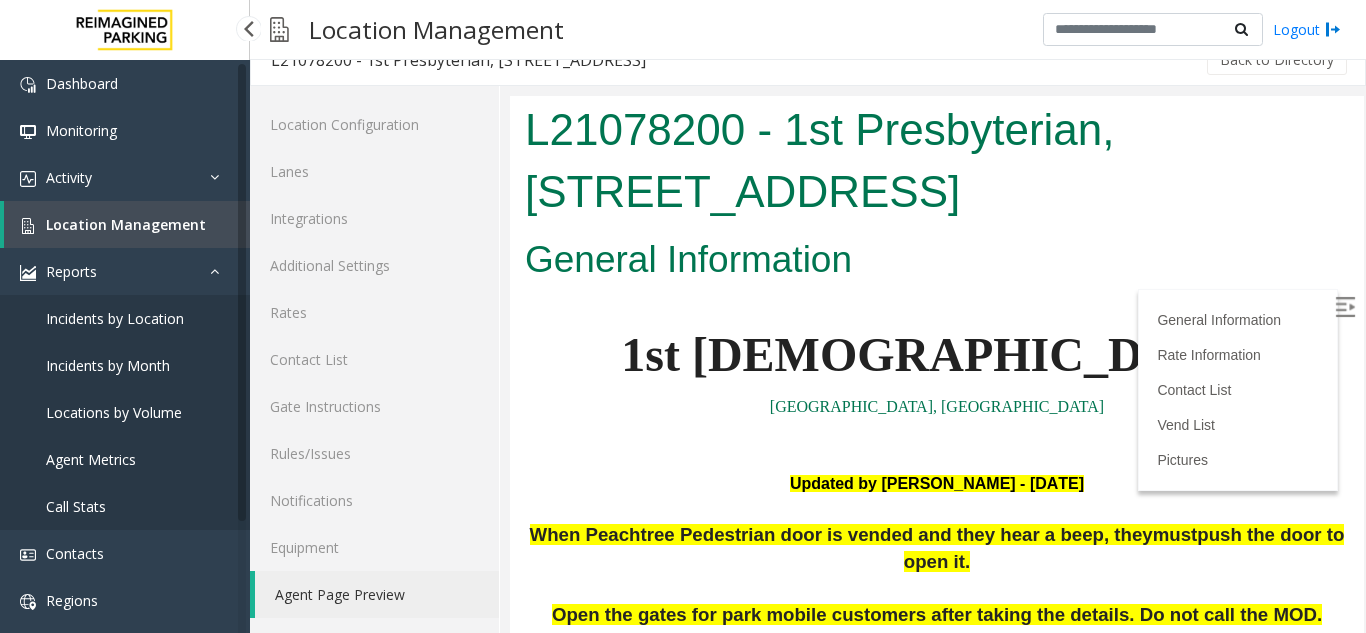 click on "Location Management" at bounding box center [126, 224] 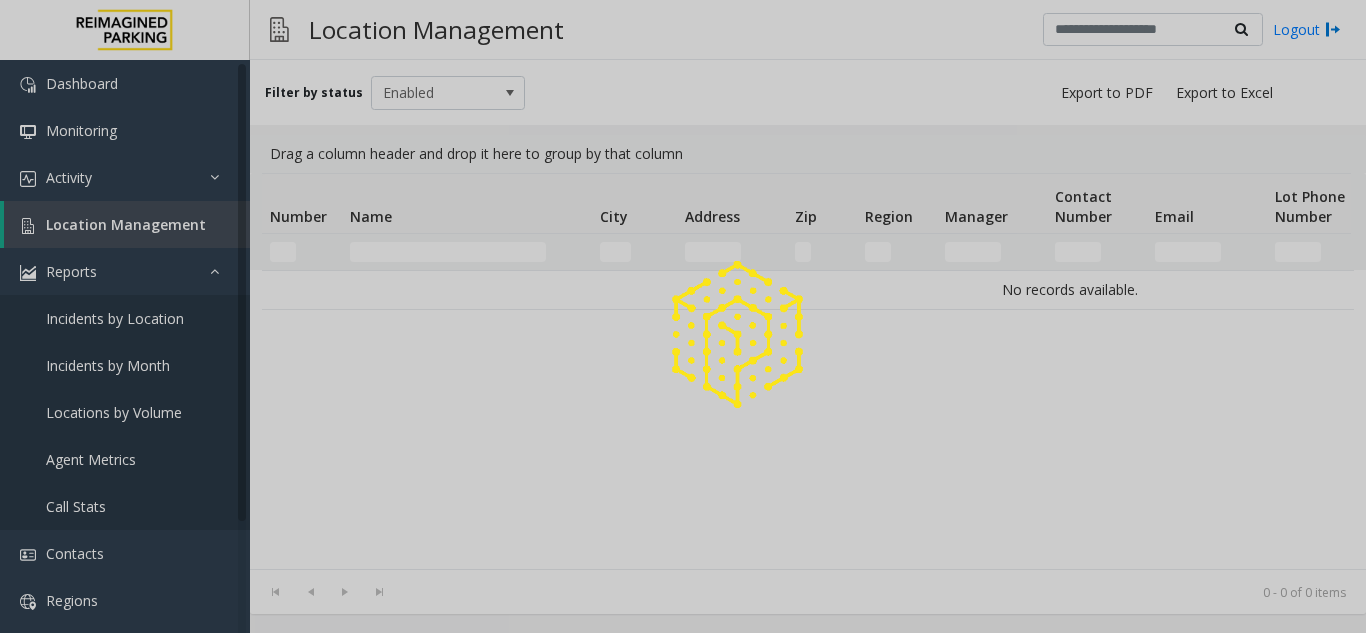 scroll, scrollTop: 0, scrollLeft: 0, axis: both 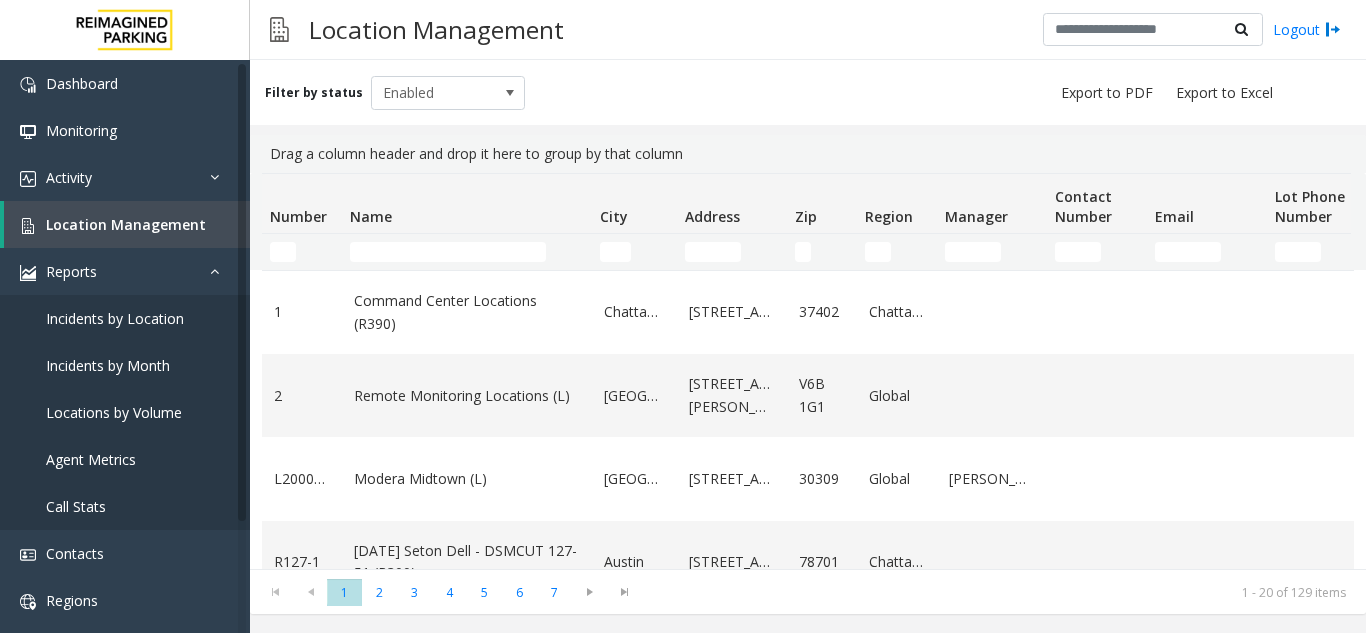click 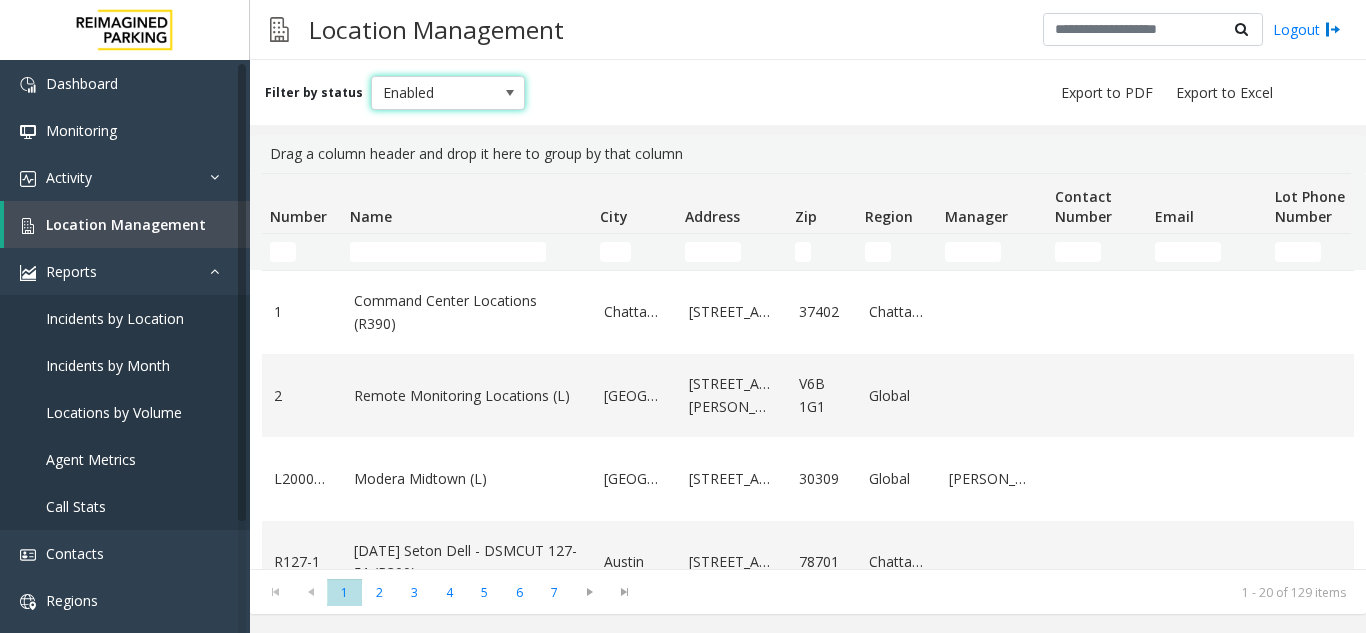 click on "Enabled" at bounding box center (433, 93) 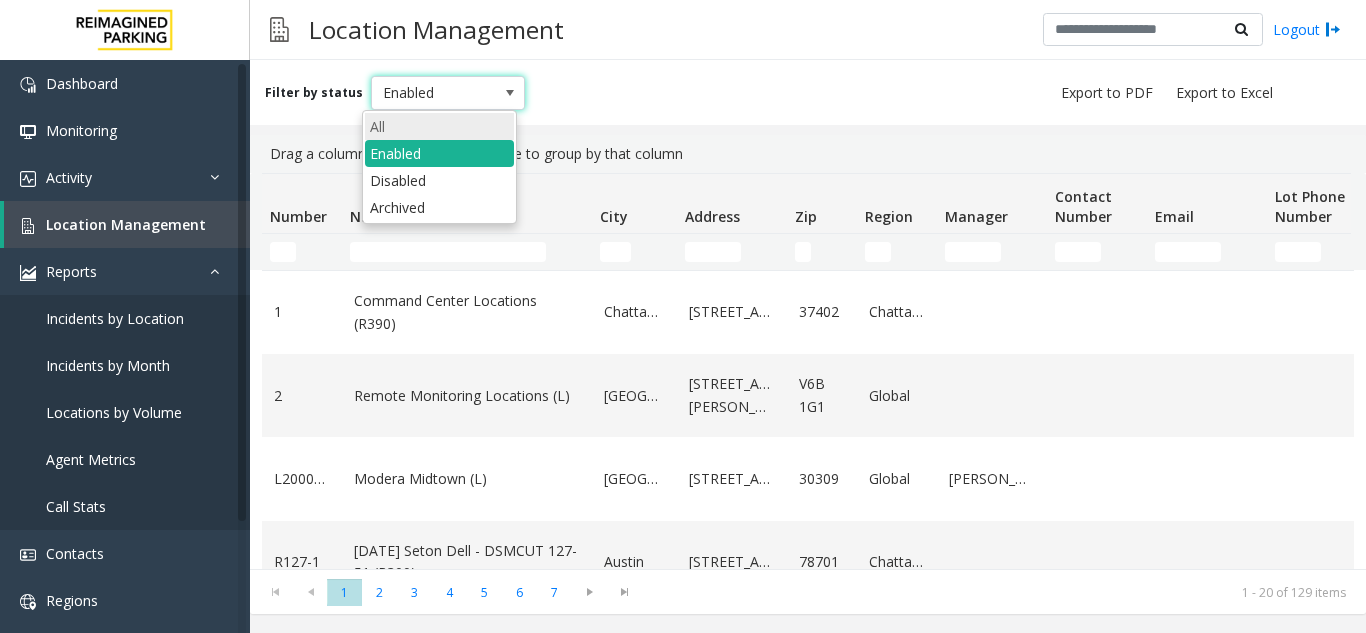 click on "All" at bounding box center [439, 126] 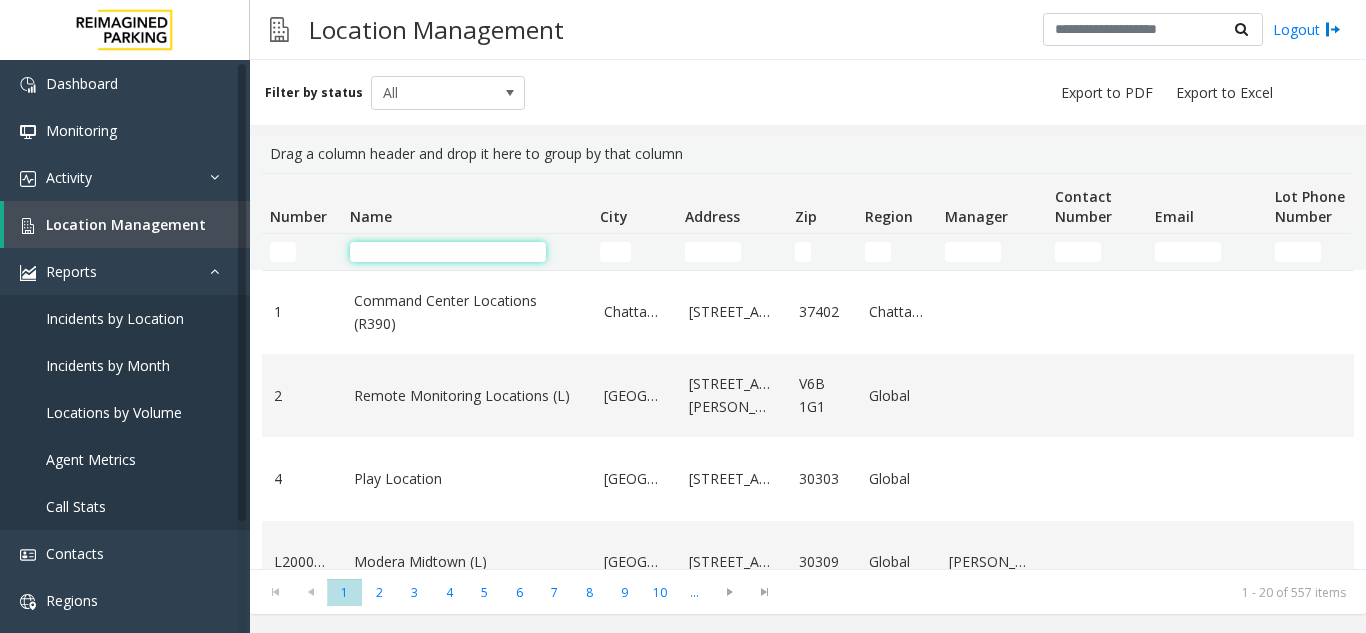 click 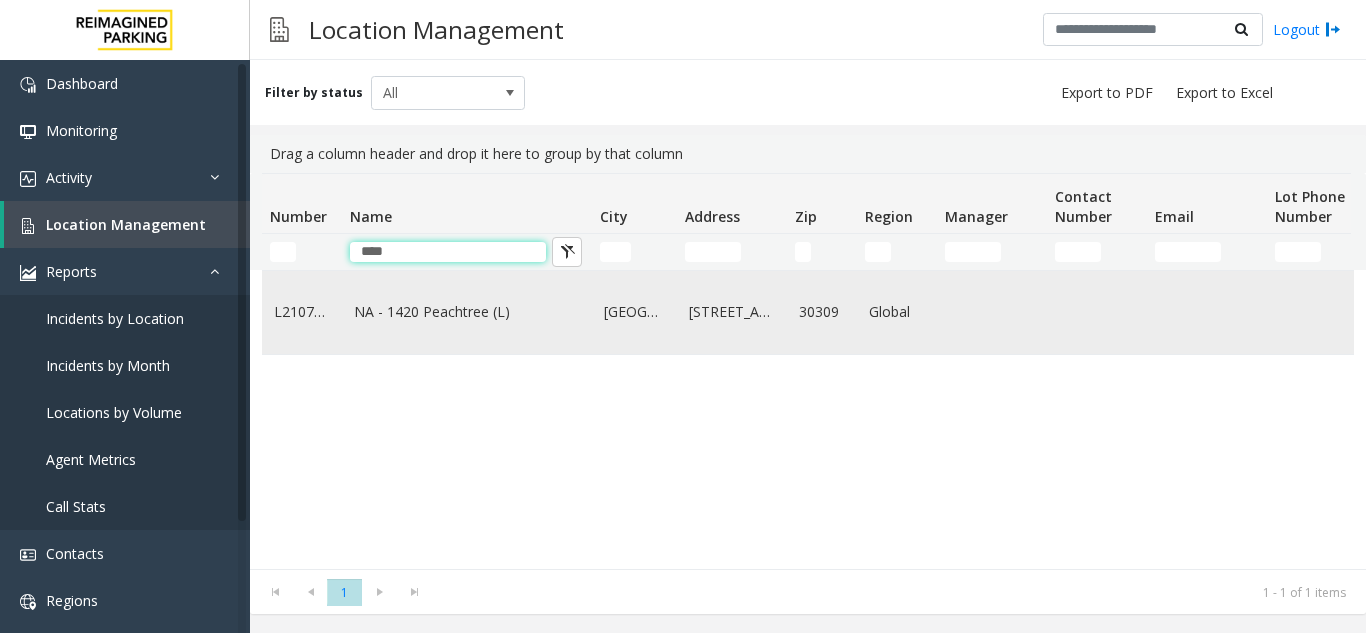 type on "****" 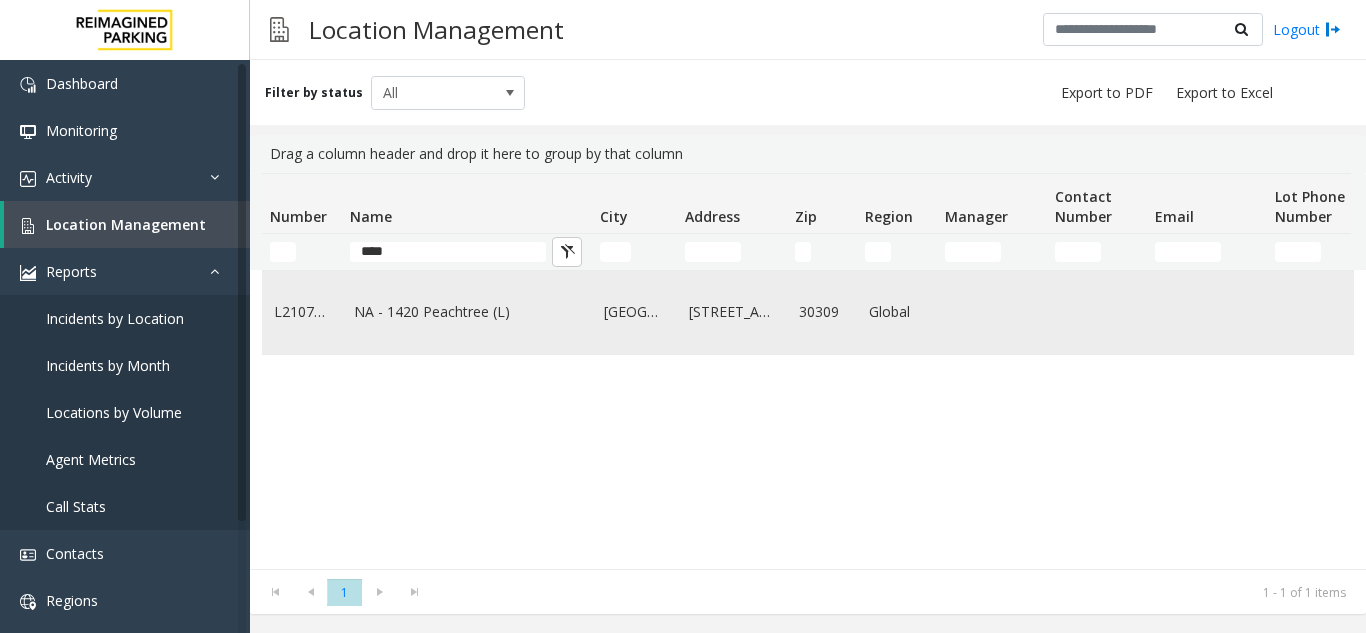 click on "NA - 1420 Peachtree (L)" 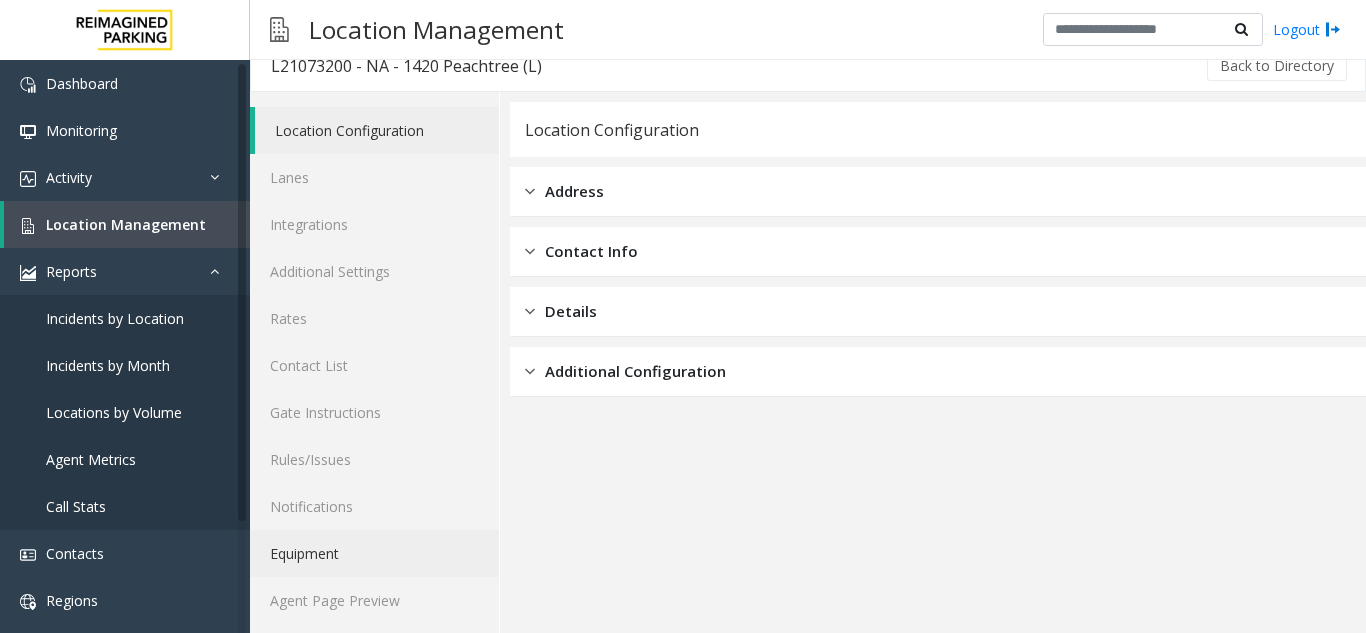 scroll, scrollTop: 26, scrollLeft: 0, axis: vertical 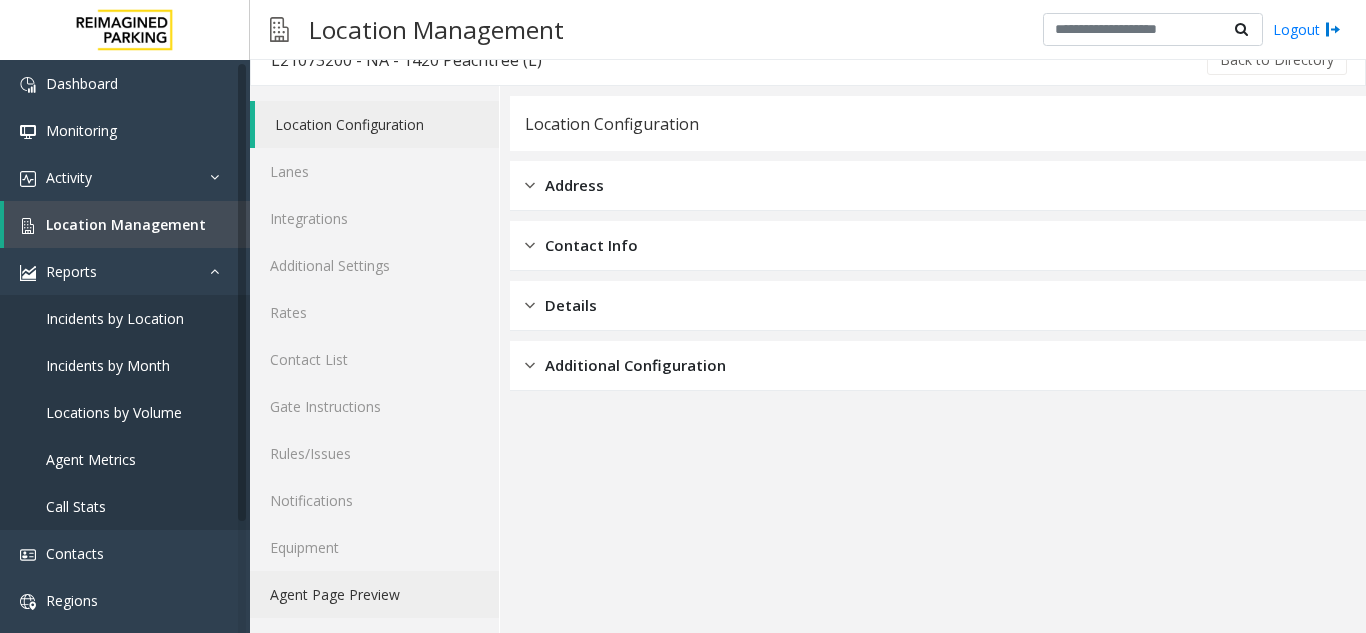 click on "Agent Page Preview" 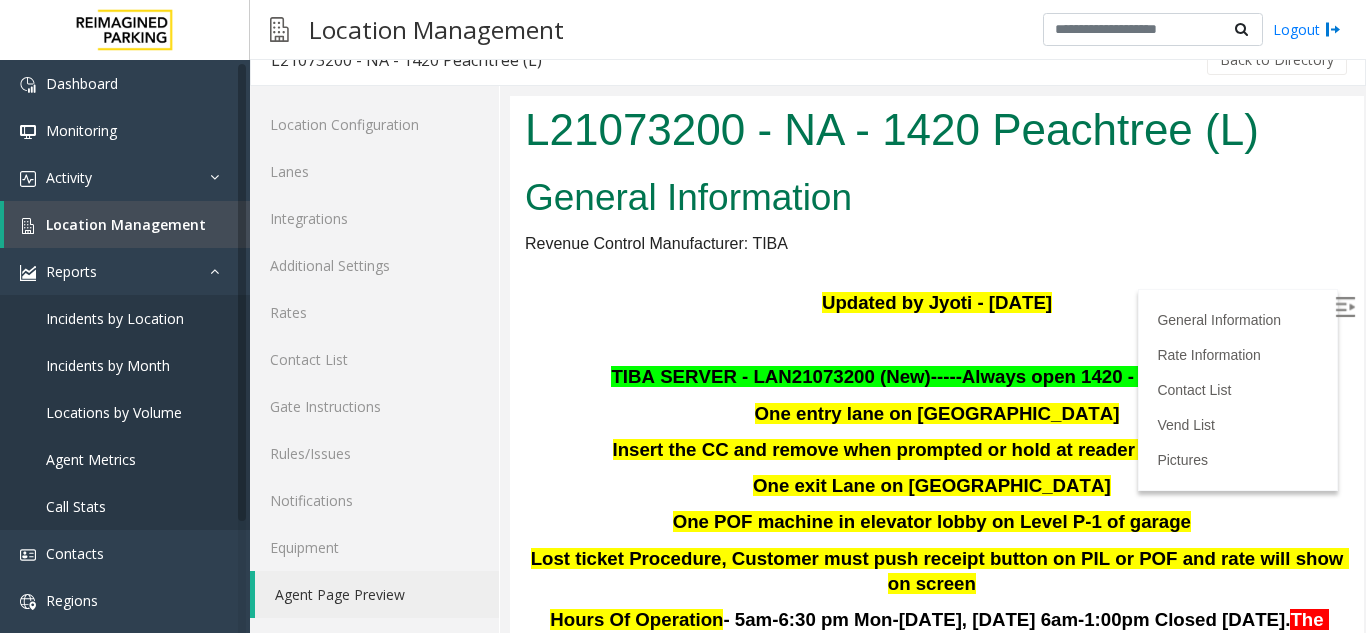 scroll, scrollTop: 0, scrollLeft: 0, axis: both 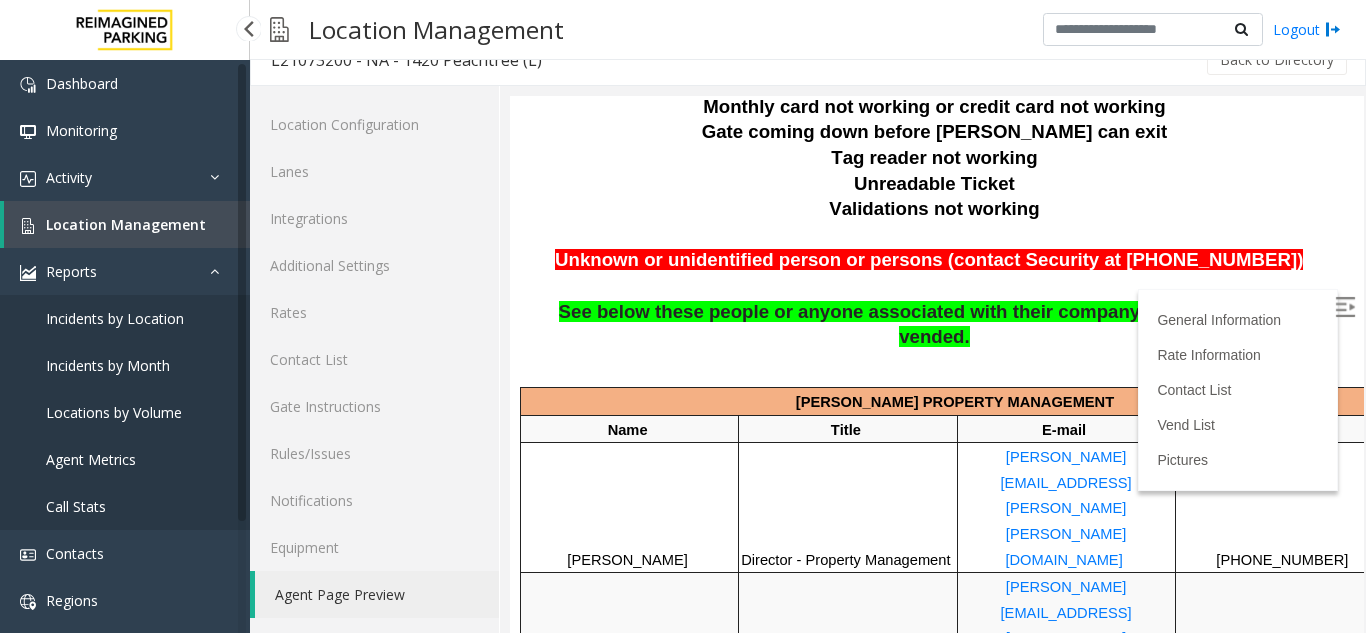click on "Location Management" at bounding box center [127, 224] 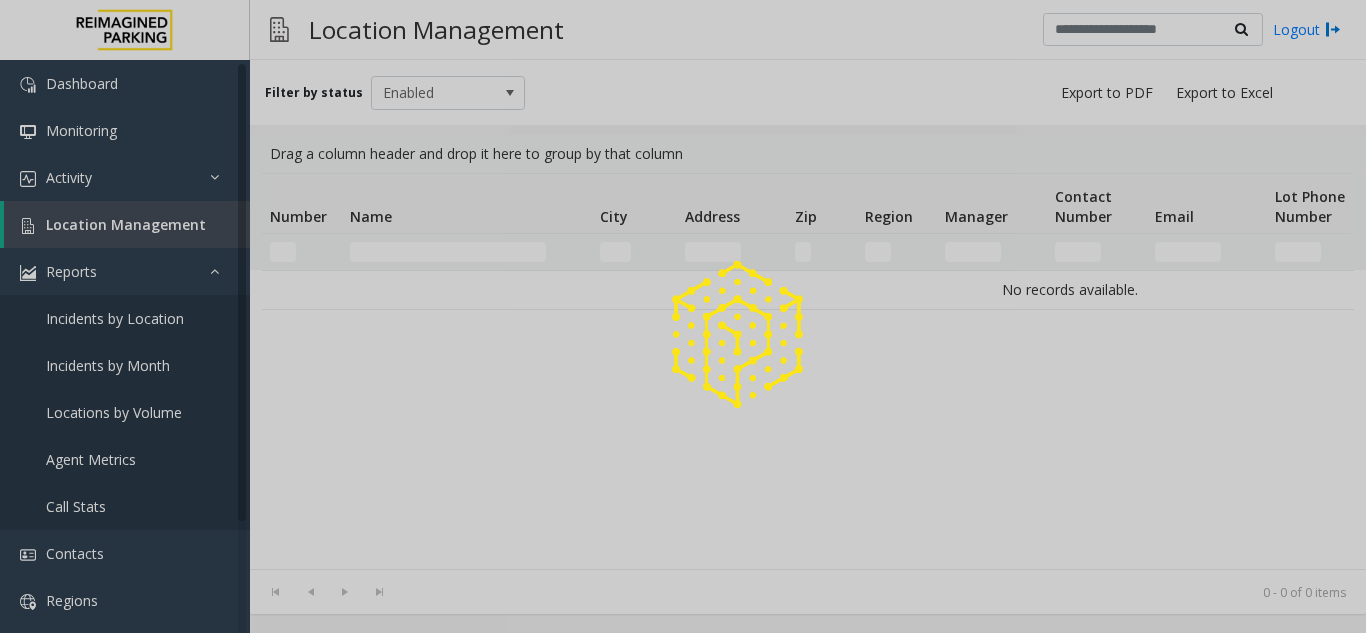 scroll, scrollTop: 0, scrollLeft: 0, axis: both 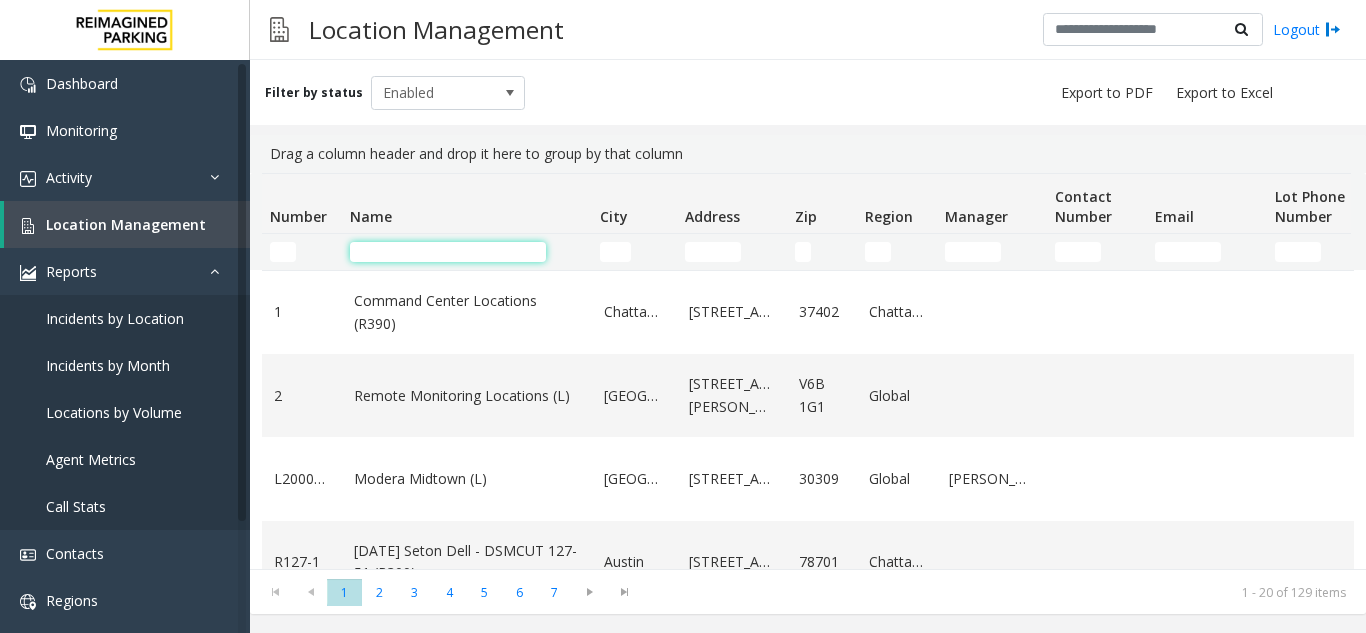 click 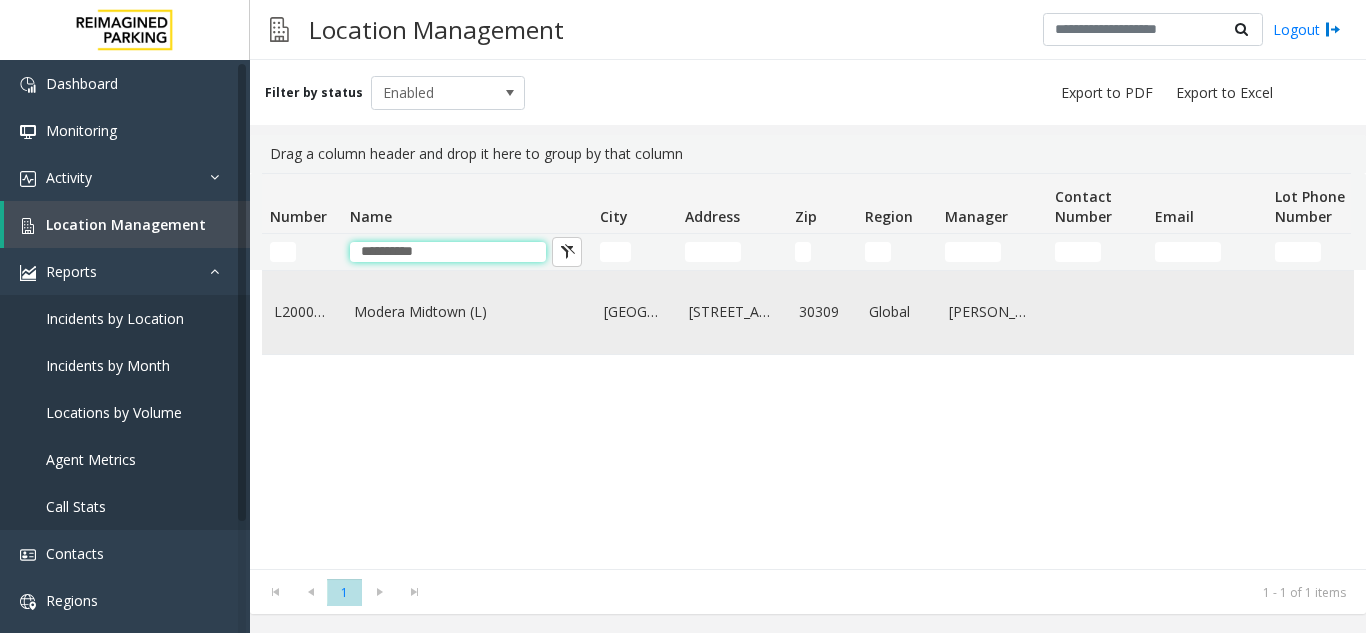 type on "**********" 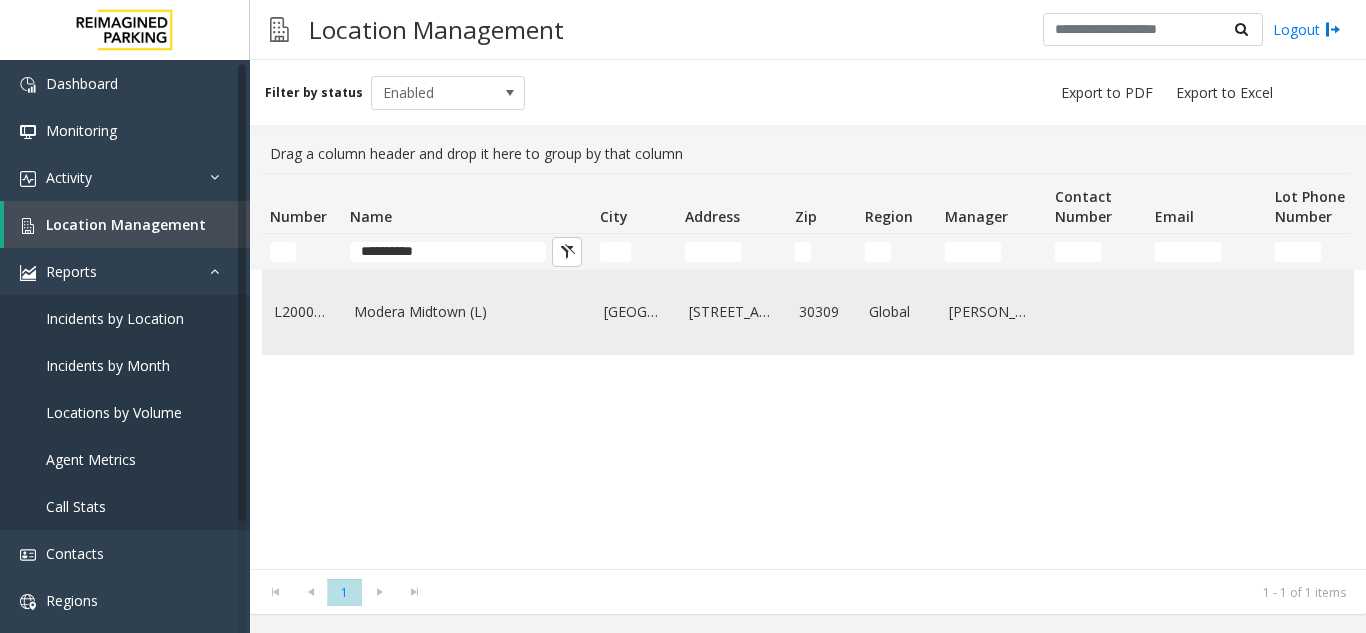 click on "Modera Midtown	(L)" 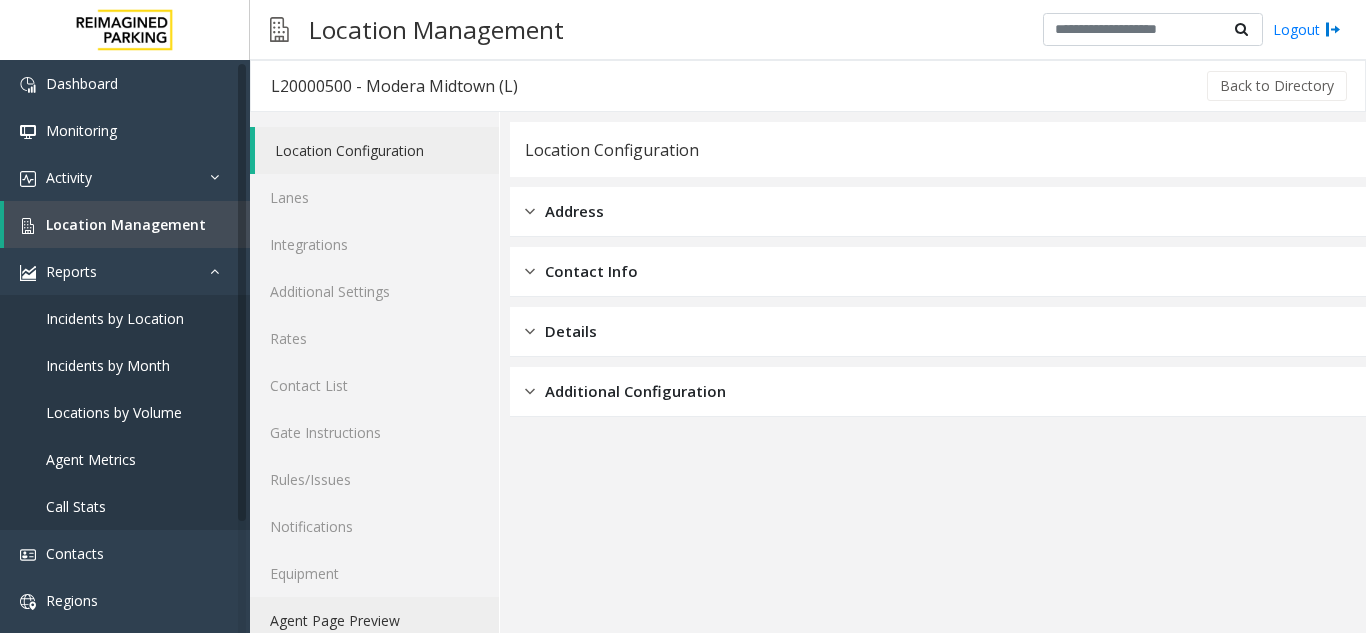 click on "Agent Page Preview" 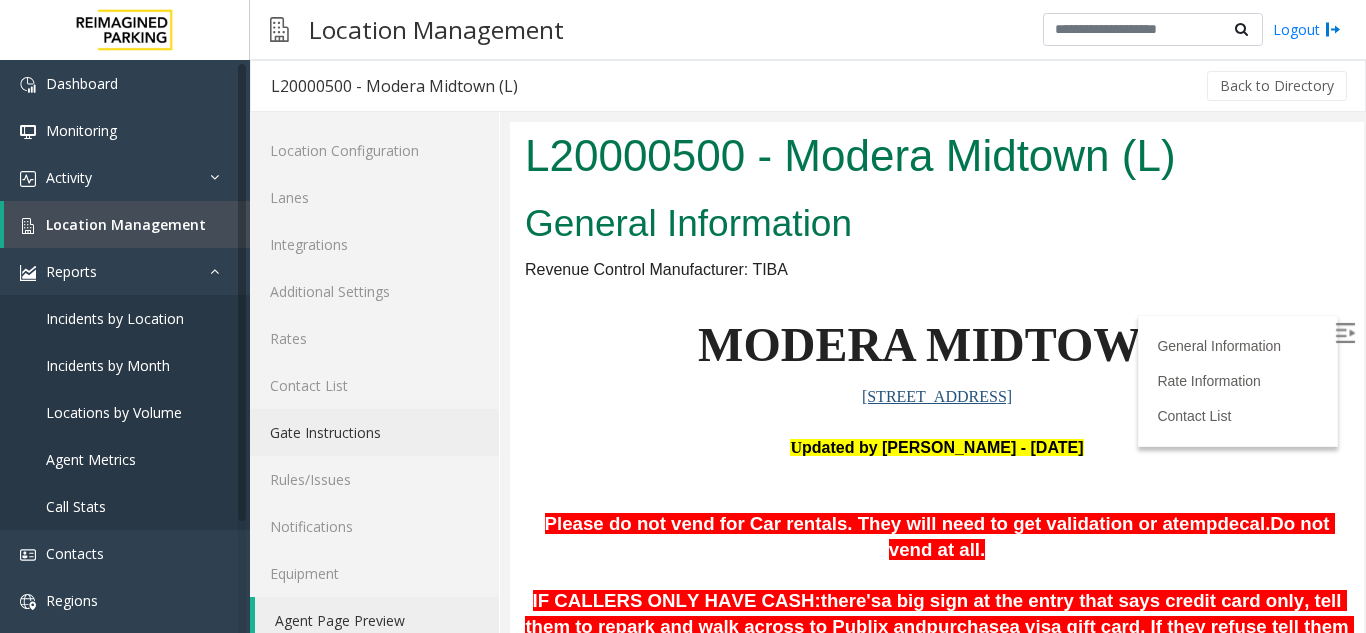 scroll, scrollTop: 0, scrollLeft: 0, axis: both 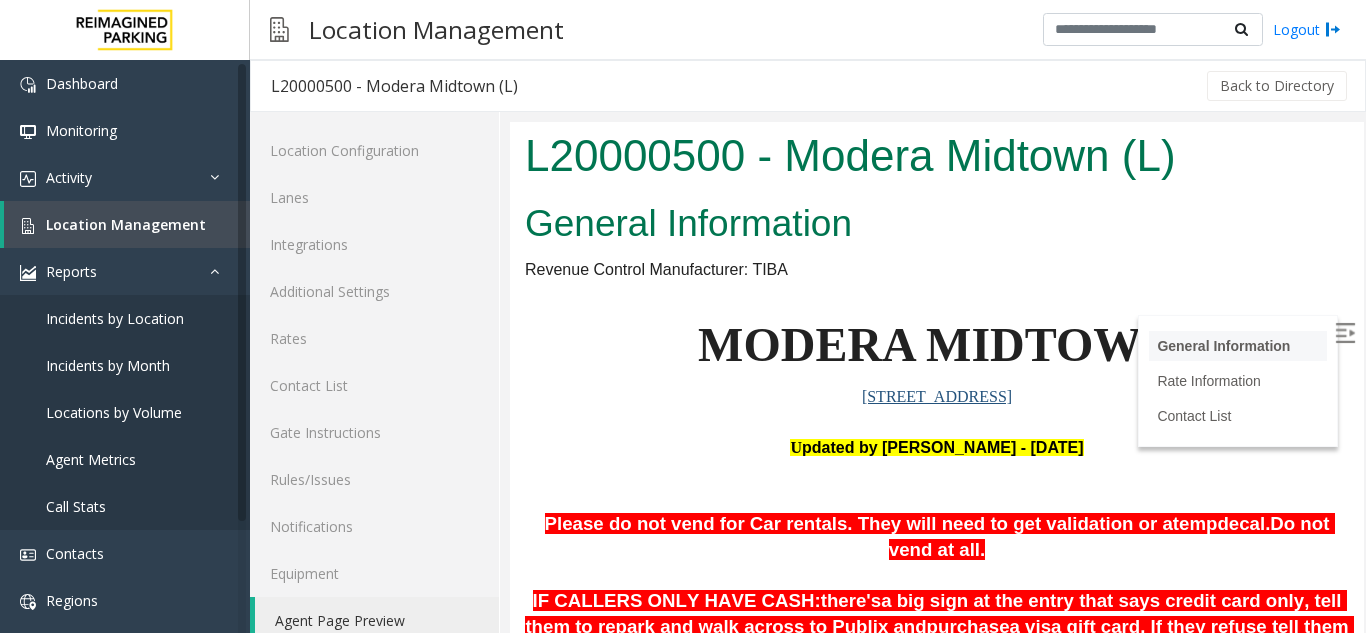 drag, startPoint x: 1313, startPoint y: 338, endPoint x: 1299, endPoint y: 338, distance: 14 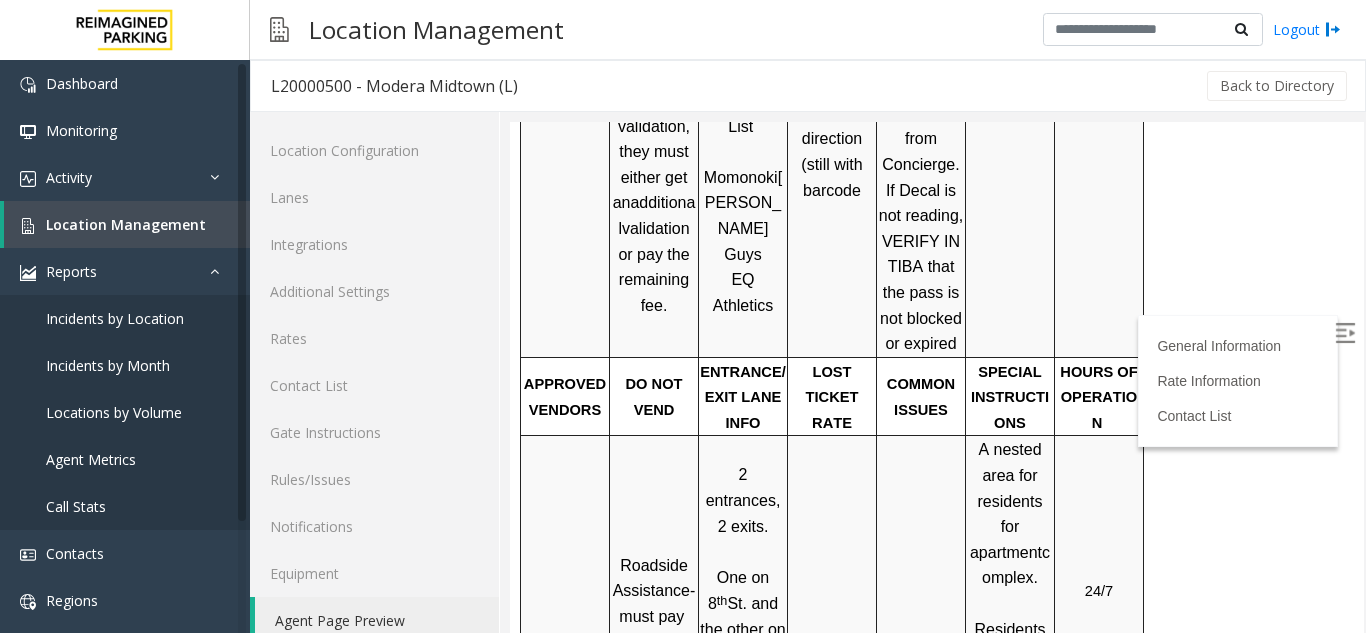 scroll, scrollTop: 1200, scrollLeft: 0, axis: vertical 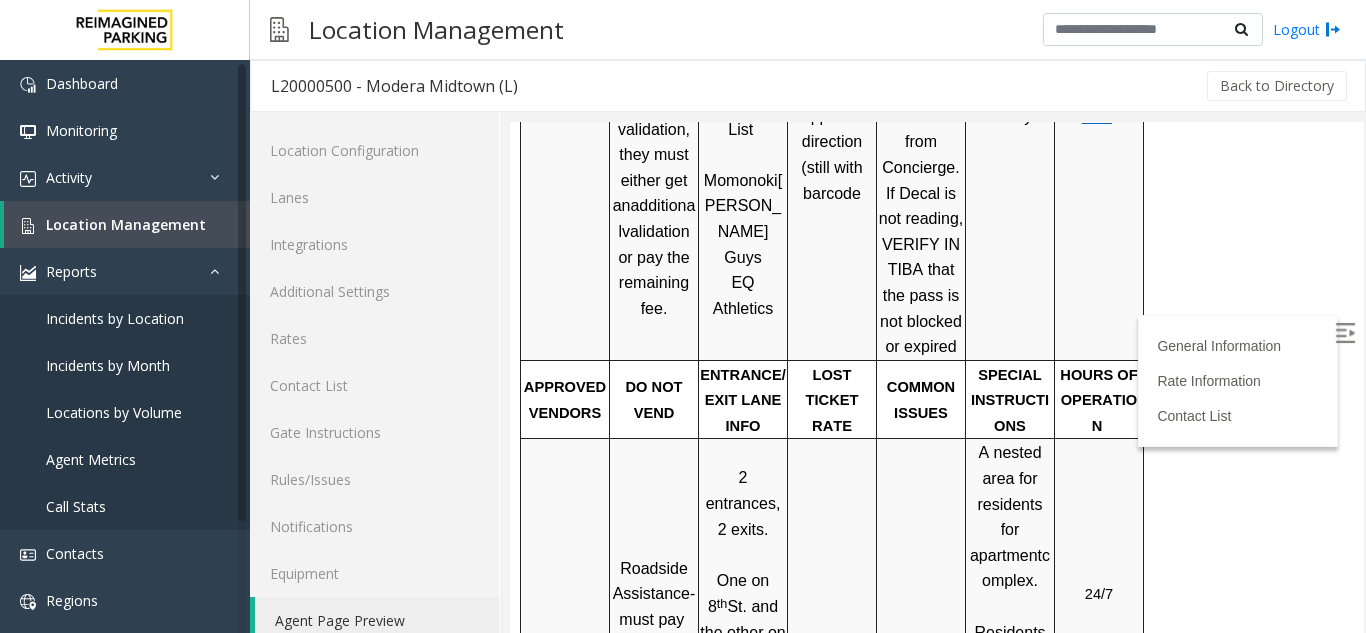 click on "A nested area for residents for apartment  complex." at bounding box center [1010, 517] 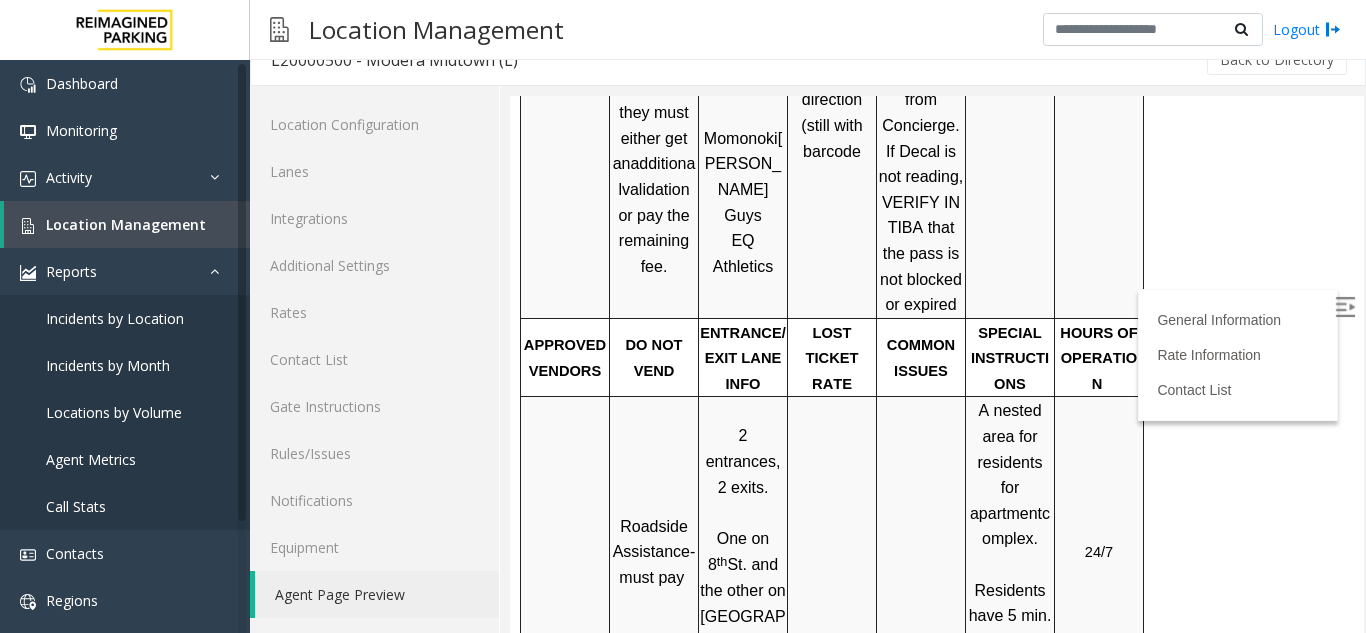 scroll, scrollTop: 135, scrollLeft: 0, axis: vertical 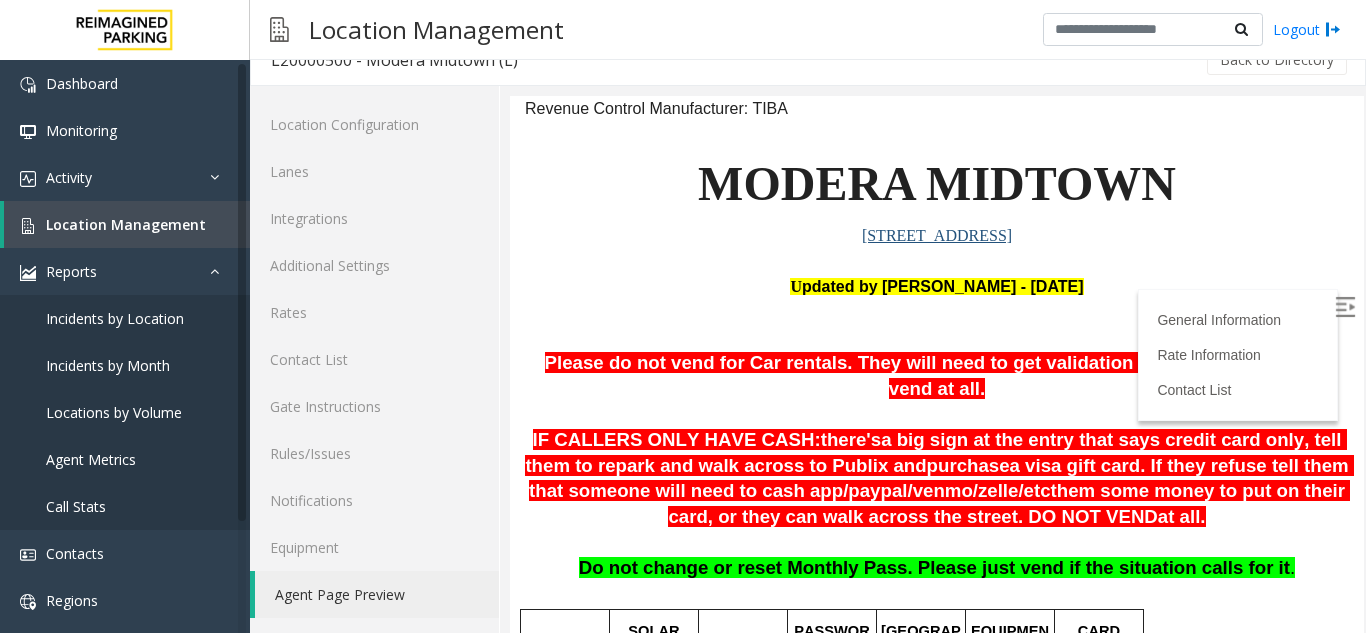 click on "a big sign at the entry that says credit card only, tell them to repark and walk across to Publix and" at bounding box center (935, 452) 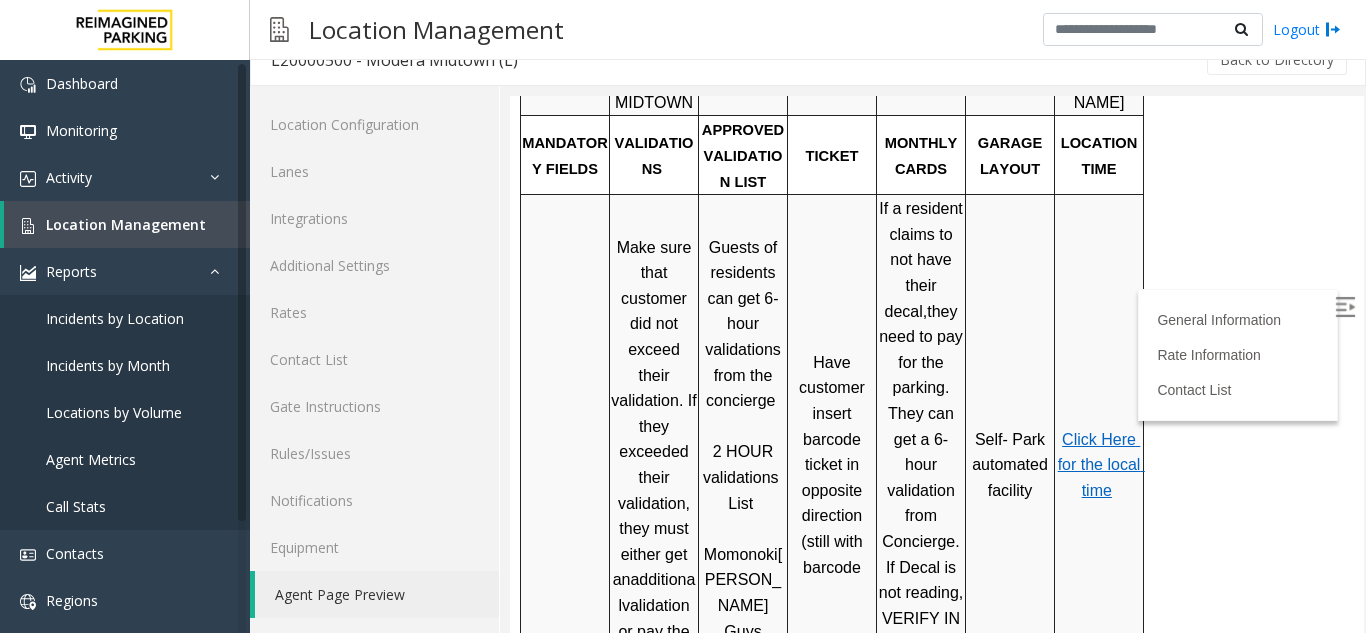 scroll, scrollTop: 835, scrollLeft: 0, axis: vertical 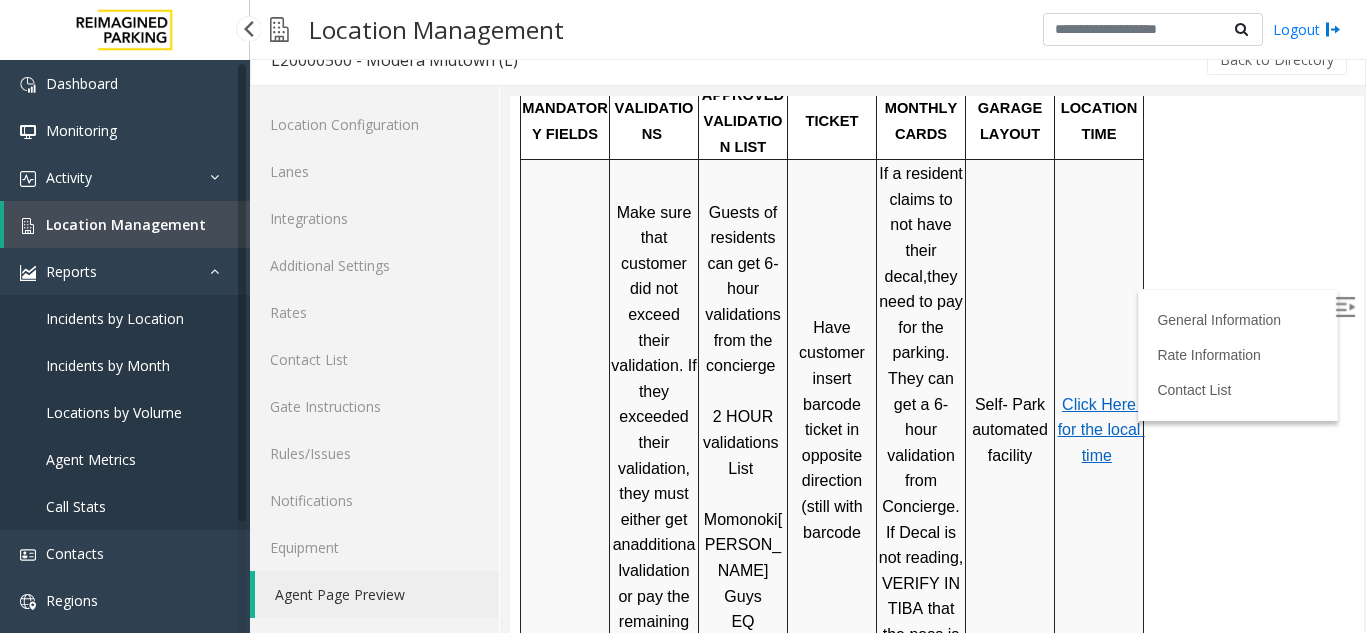 click on "Location Management" at bounding box center (127, 224) 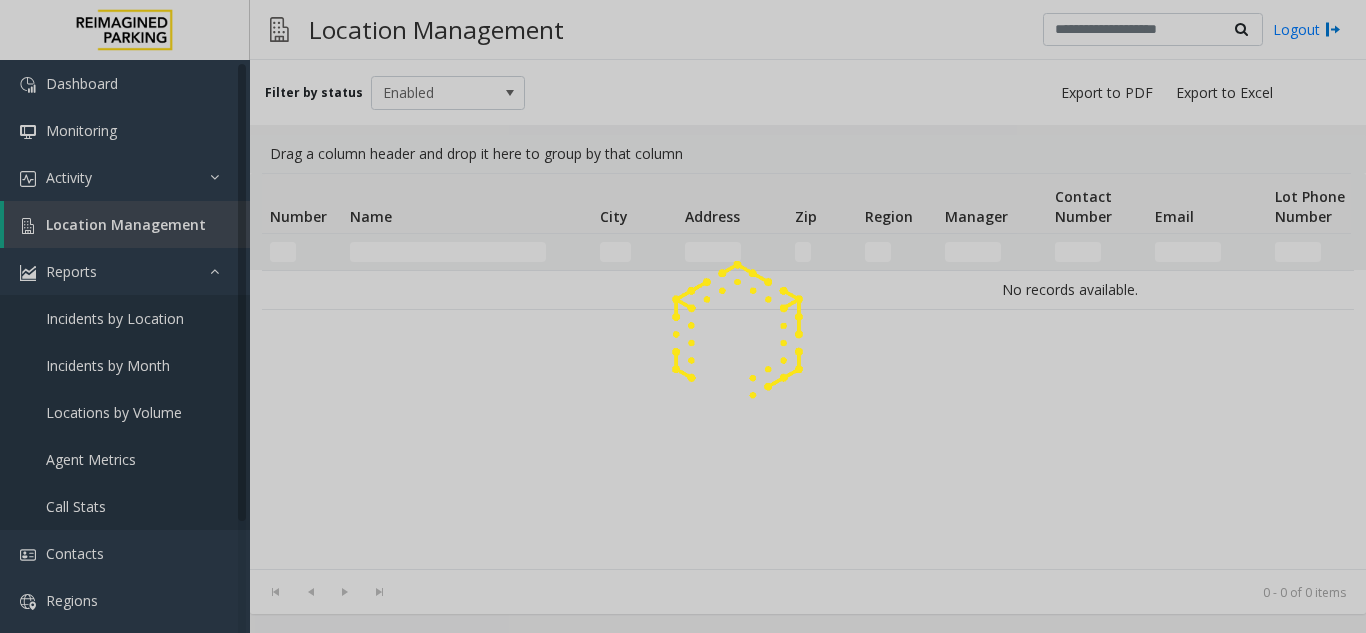 click 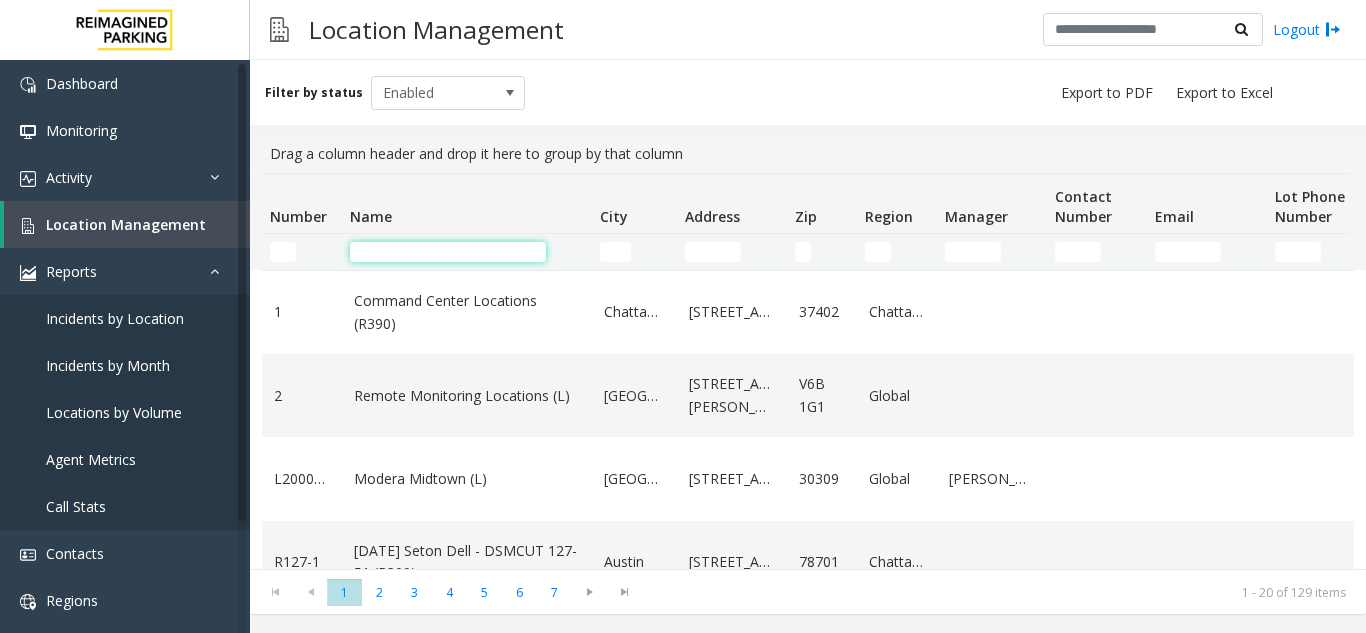 click 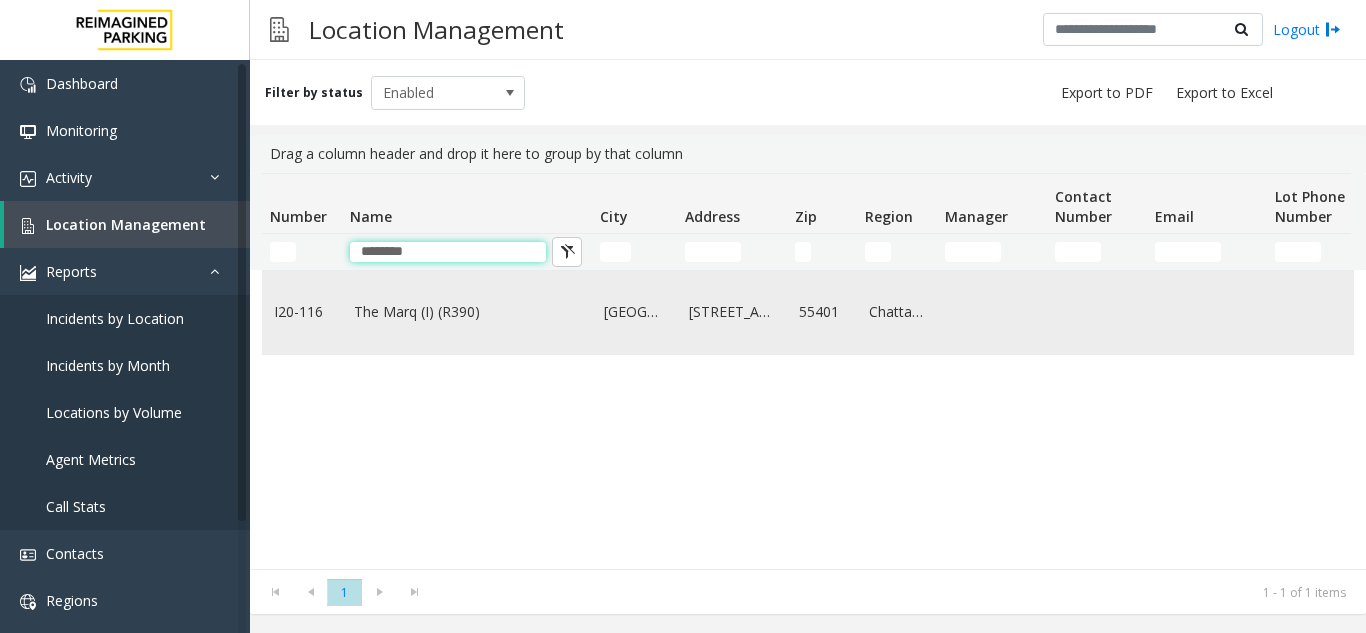 type on "********" 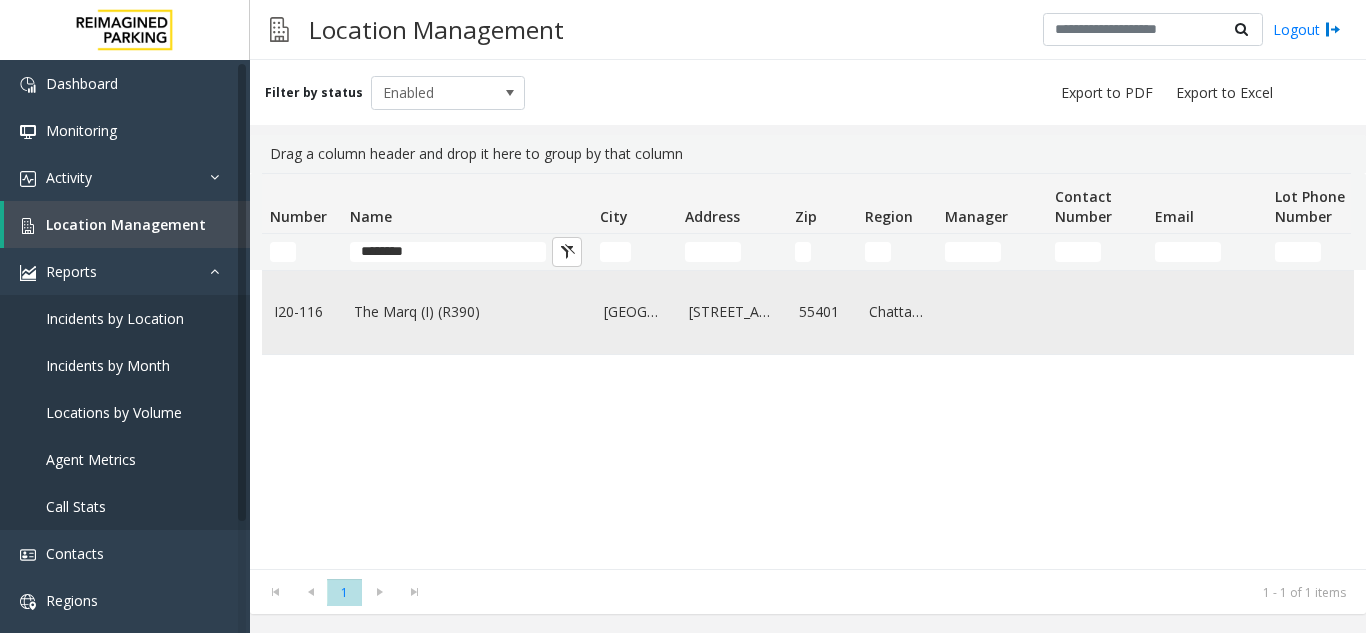 click on "The Marq (I) (R390)" 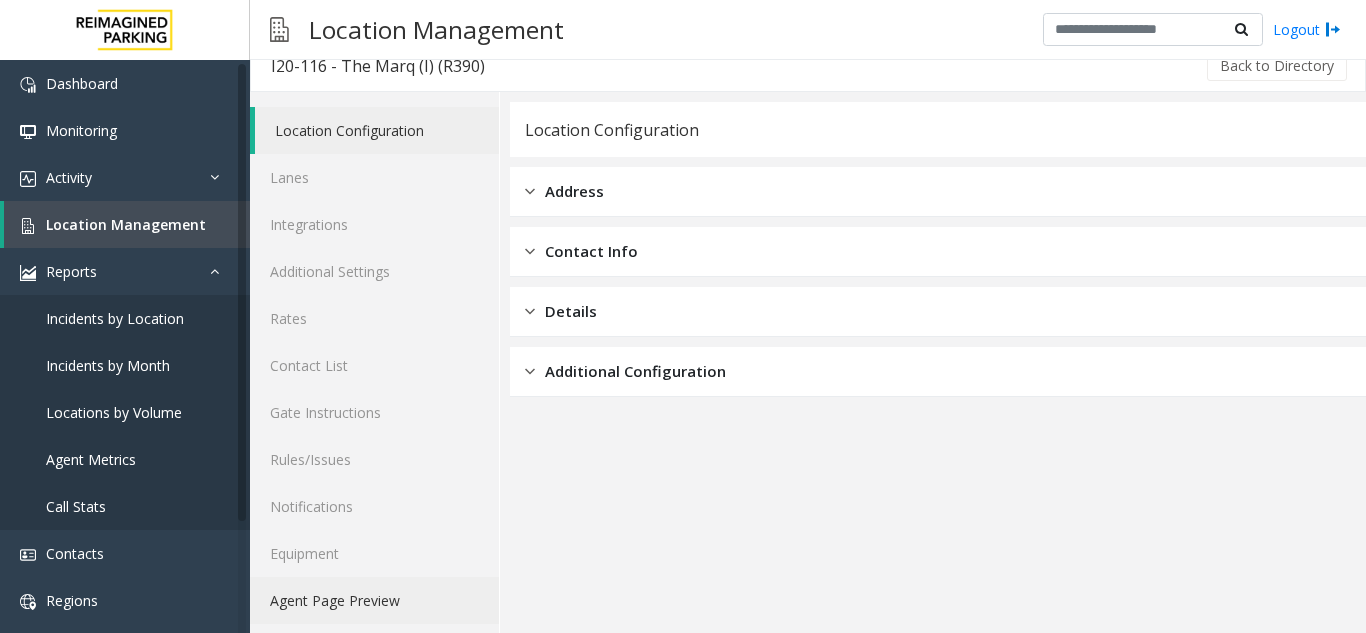 scroll, scrollTop: 26, scrollLeft: 0, axis: vertical 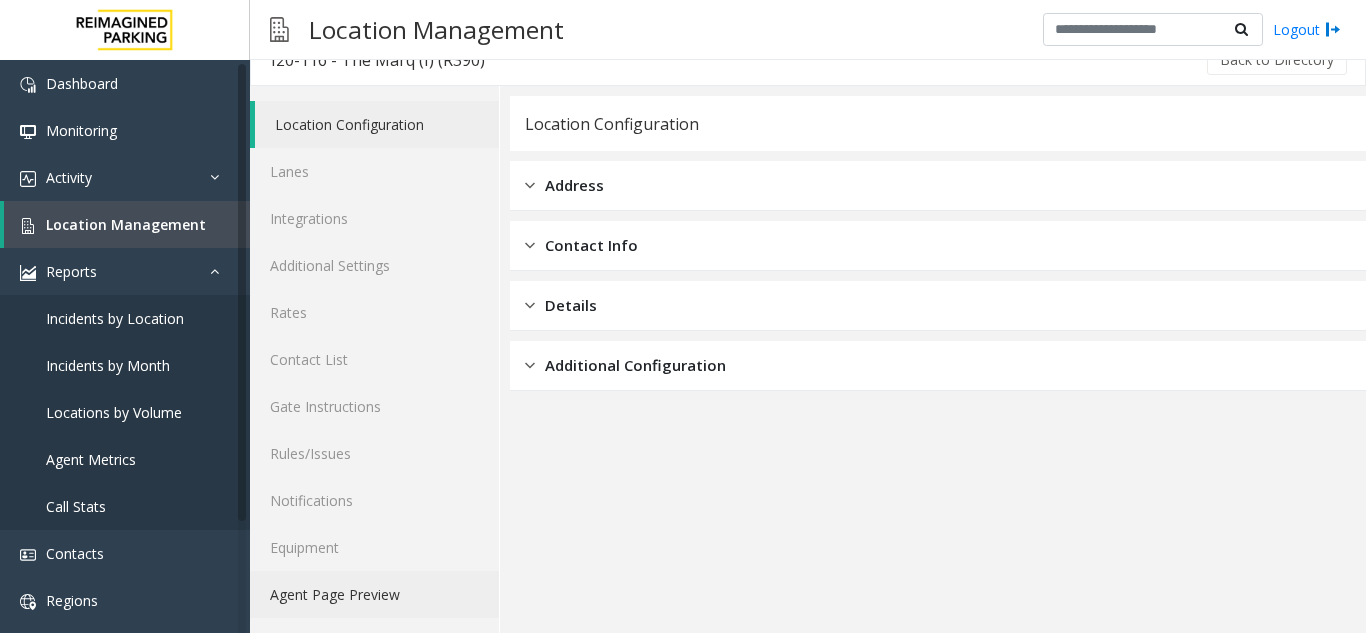 click on "Agent Page Preview" 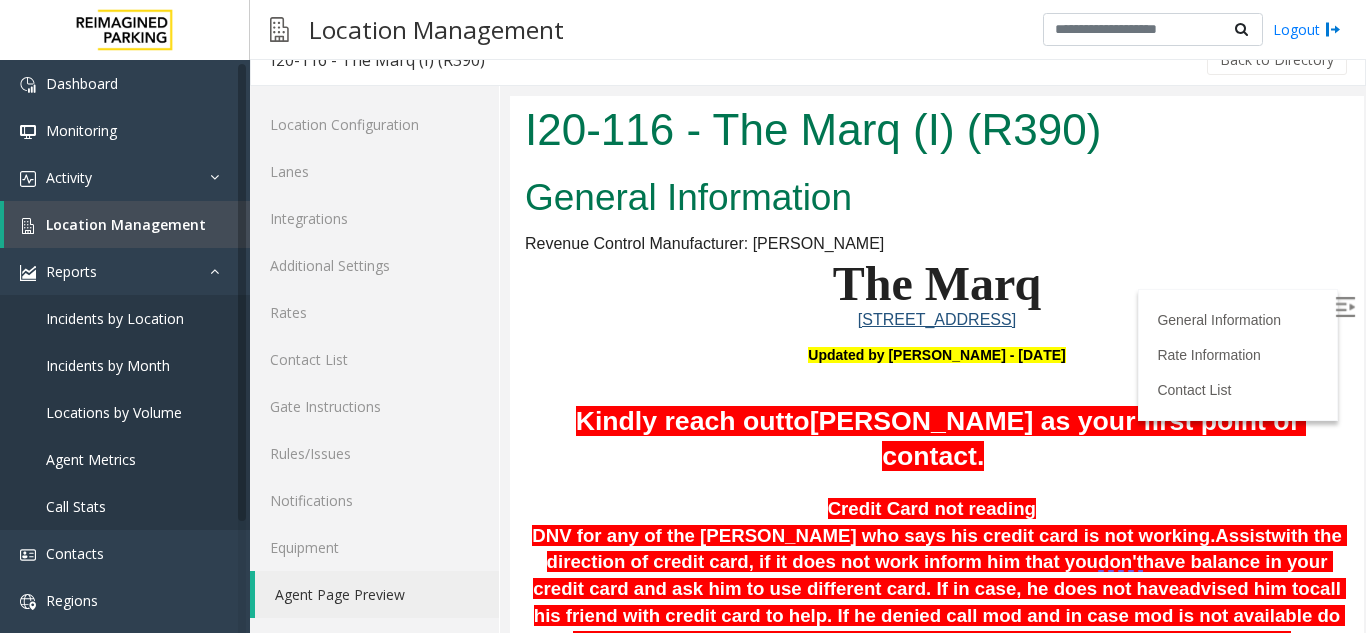 scroll, scrollTop: 0, scrollLeft: 0, axis: both 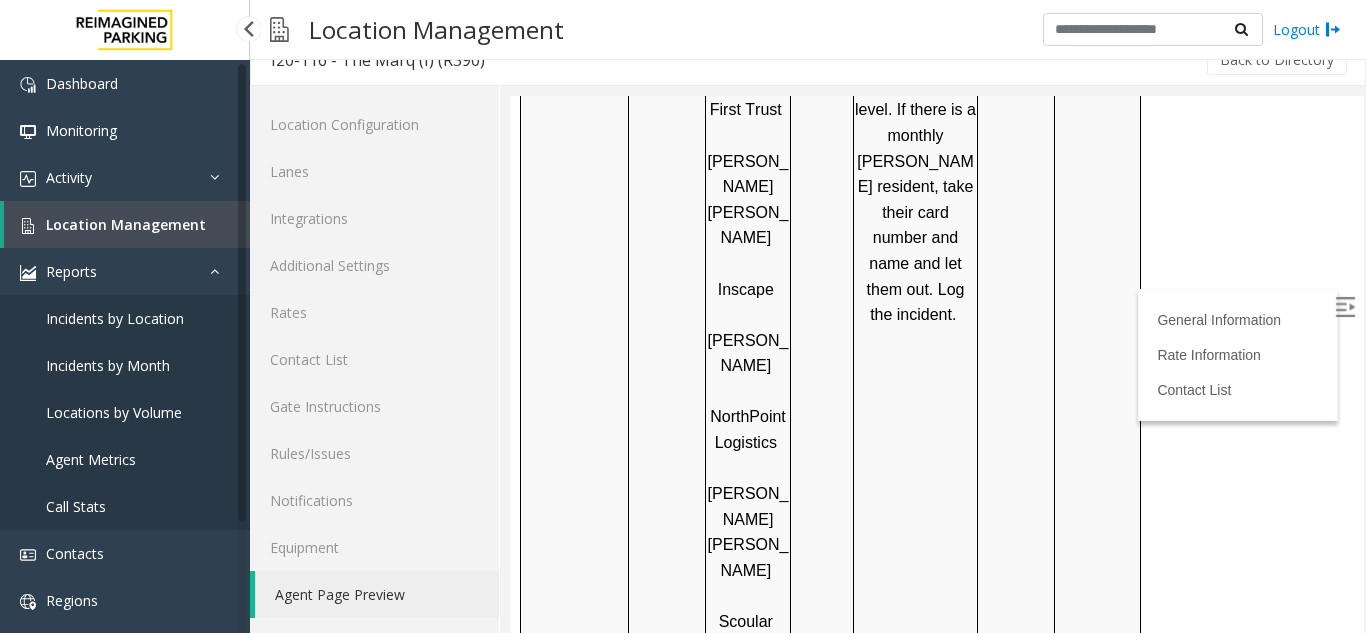 click on "Location Management" at bounding box center (127, 224) 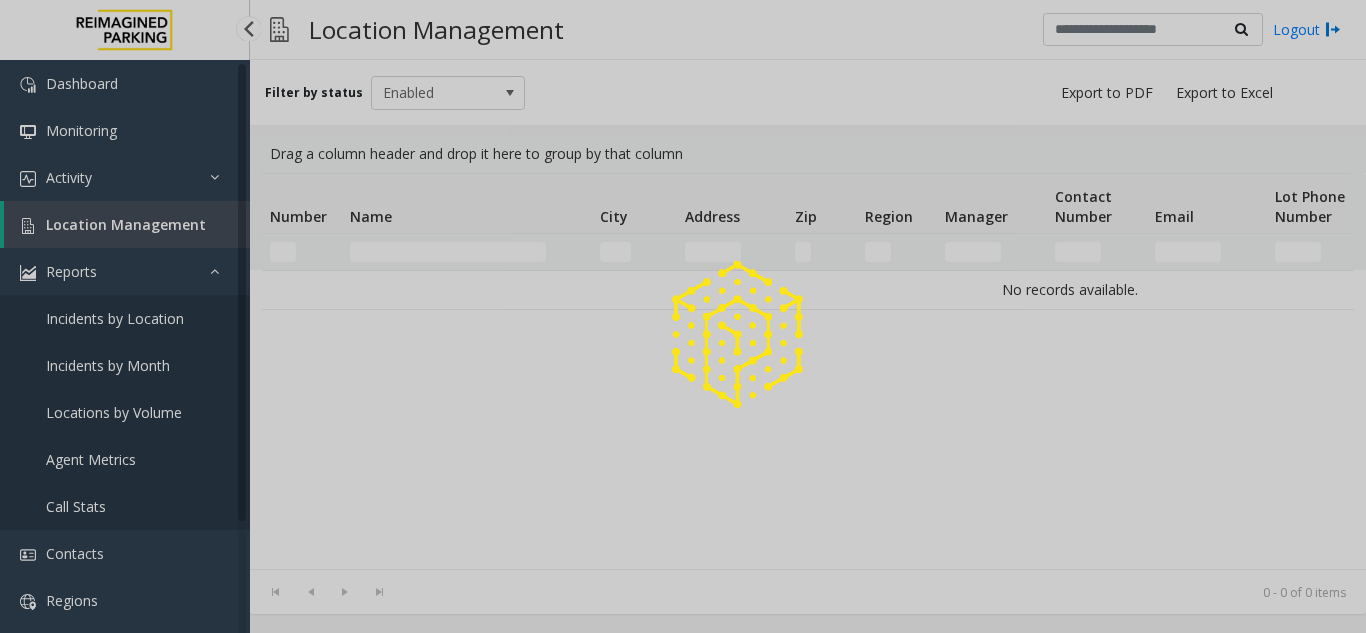 scroll, scrollTop: 0, scrollLeft: 0, axis: both 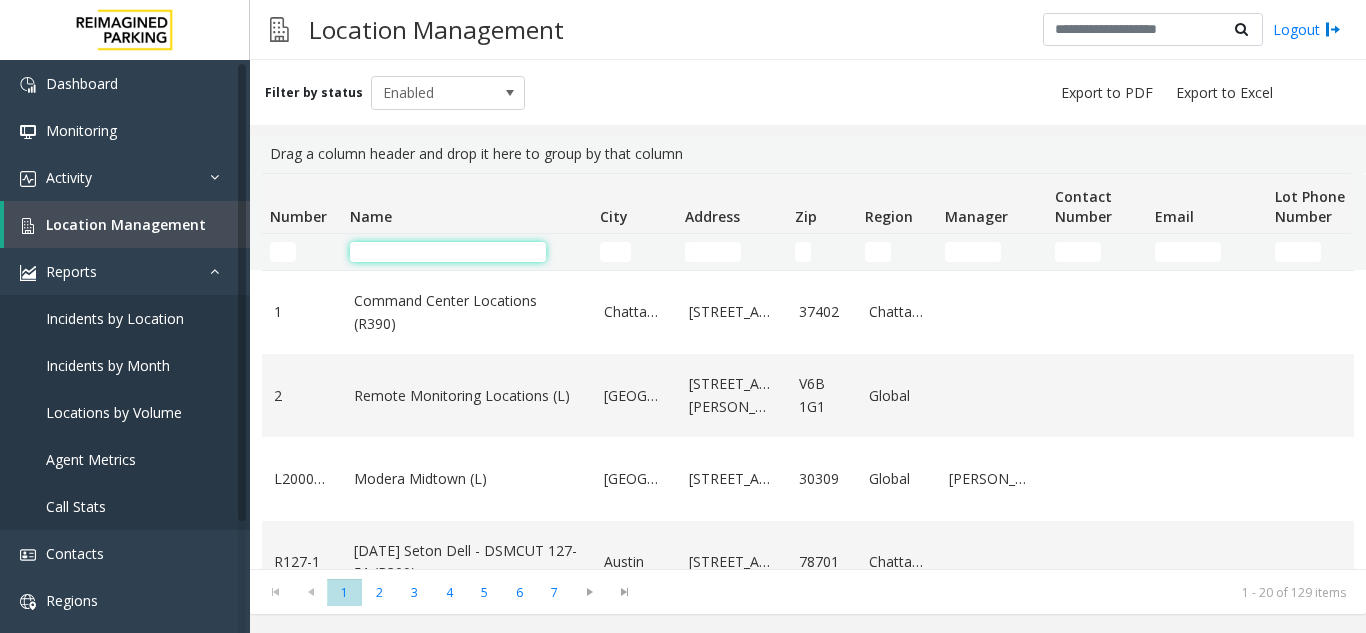 click 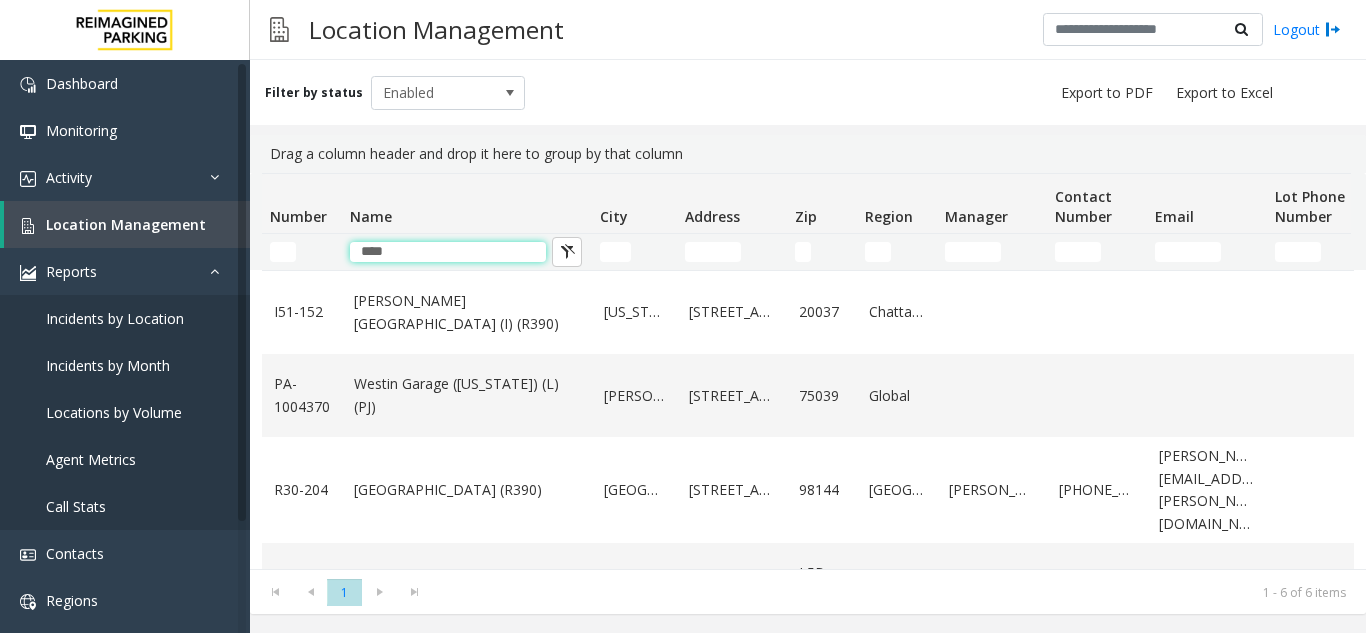 type on "****" 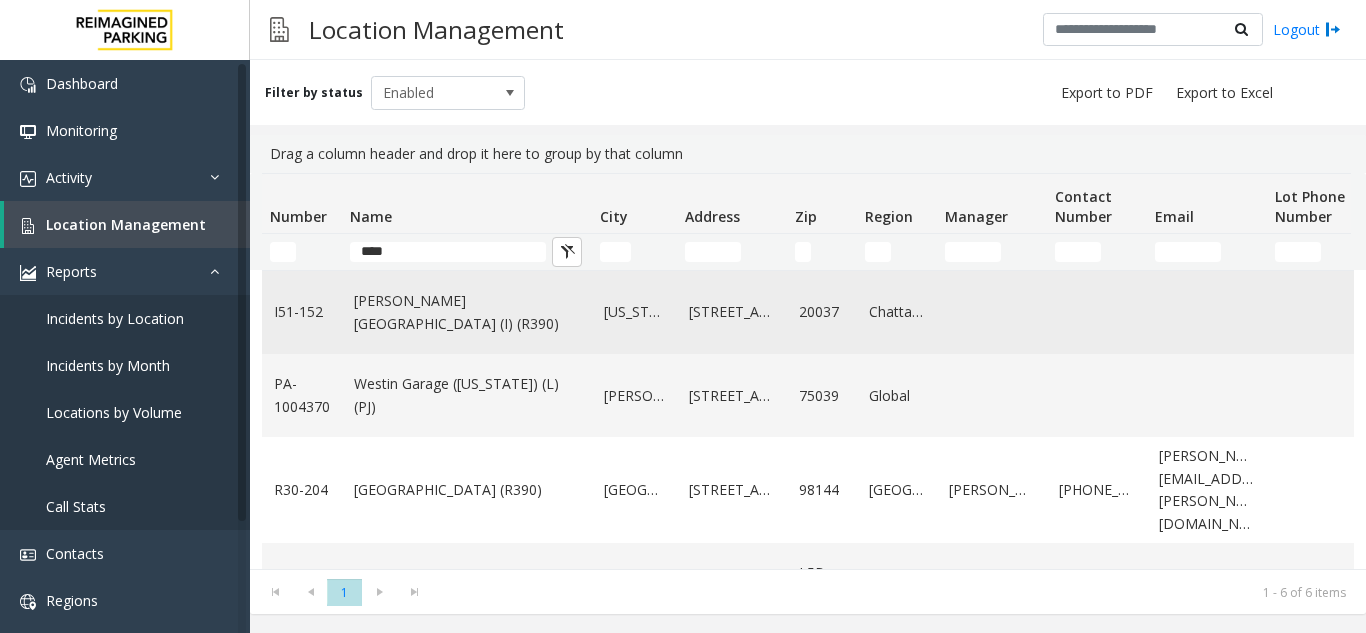 click on "[PERSON_NAME][GEOGRAPHIC_DATA] (I) (R390)" 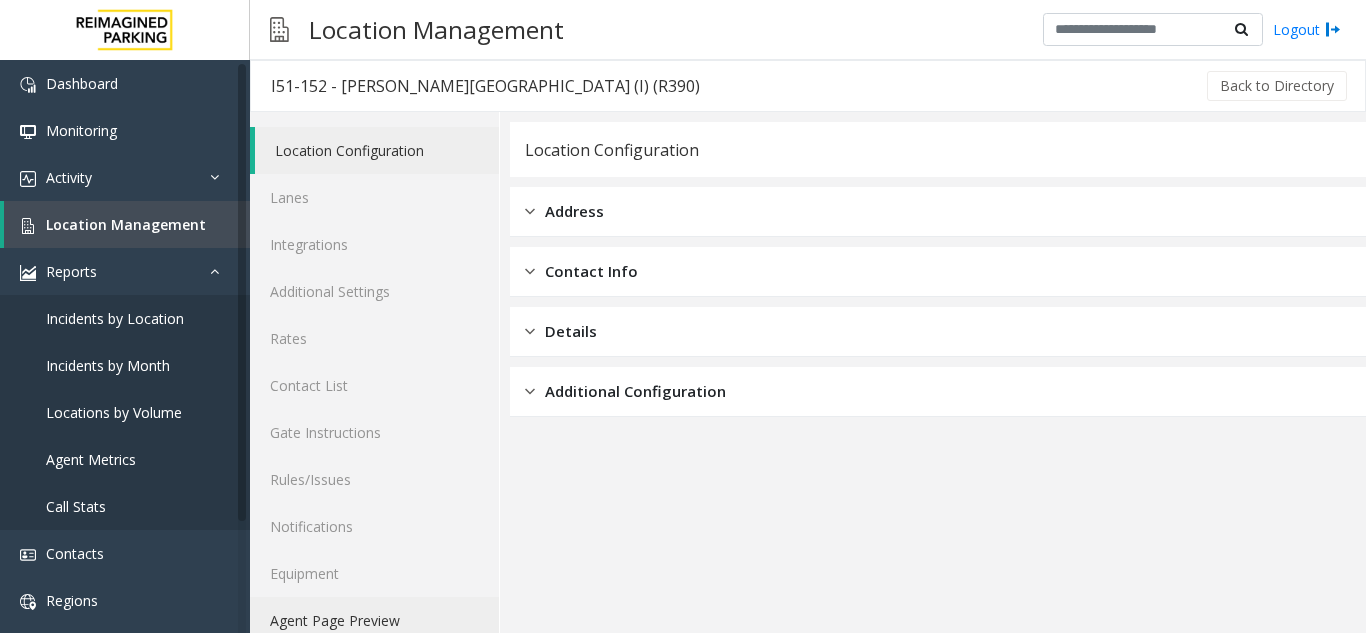 click on "Agent Page Preview" 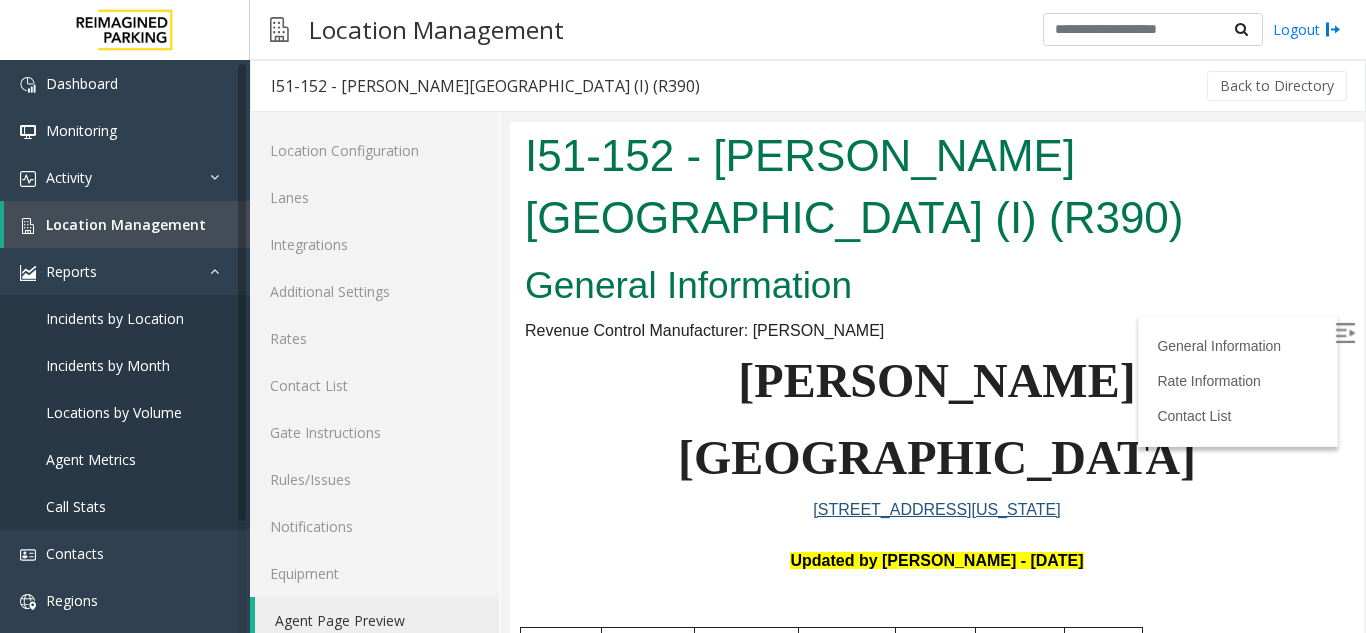 scroll, scrollTop: 0, scrollLeft: 0, axis: both 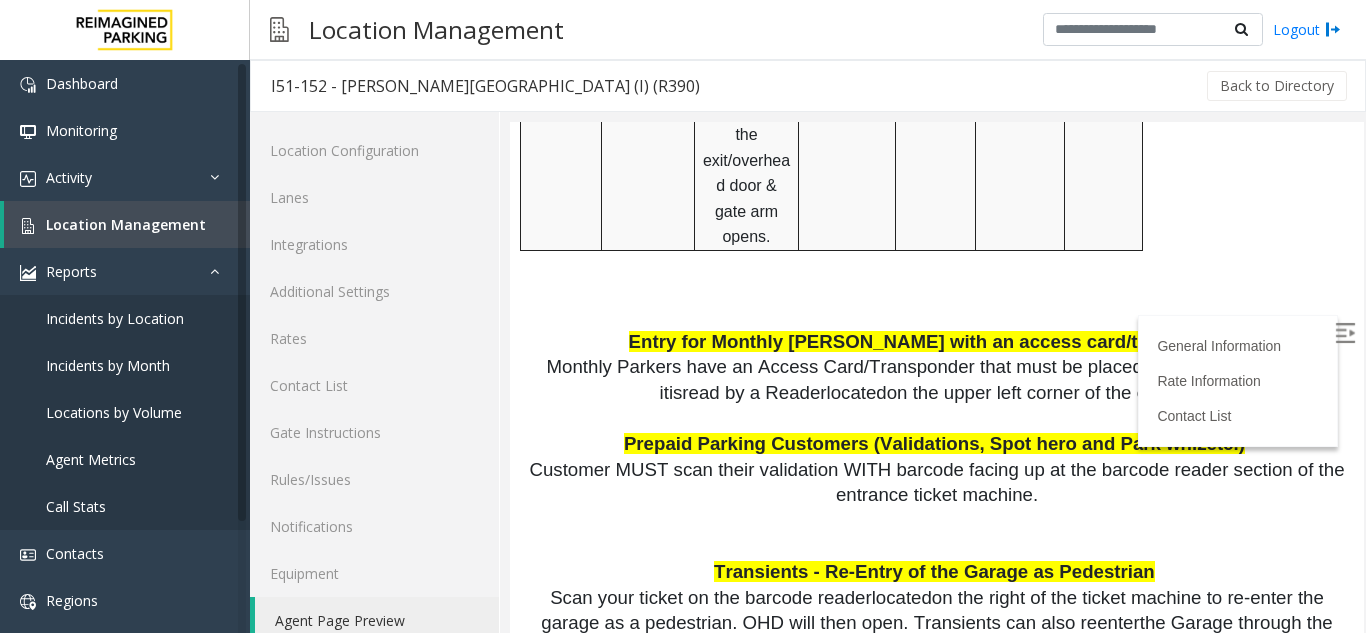 click on "Transient ticket holders MUST exit/access the garage via the main ramp/entrance/exit and should scan their ticket on the reader on the right of the exit ticket machine at exit or the reader at ticket machine at entrance" at bounding box center [942, 776] 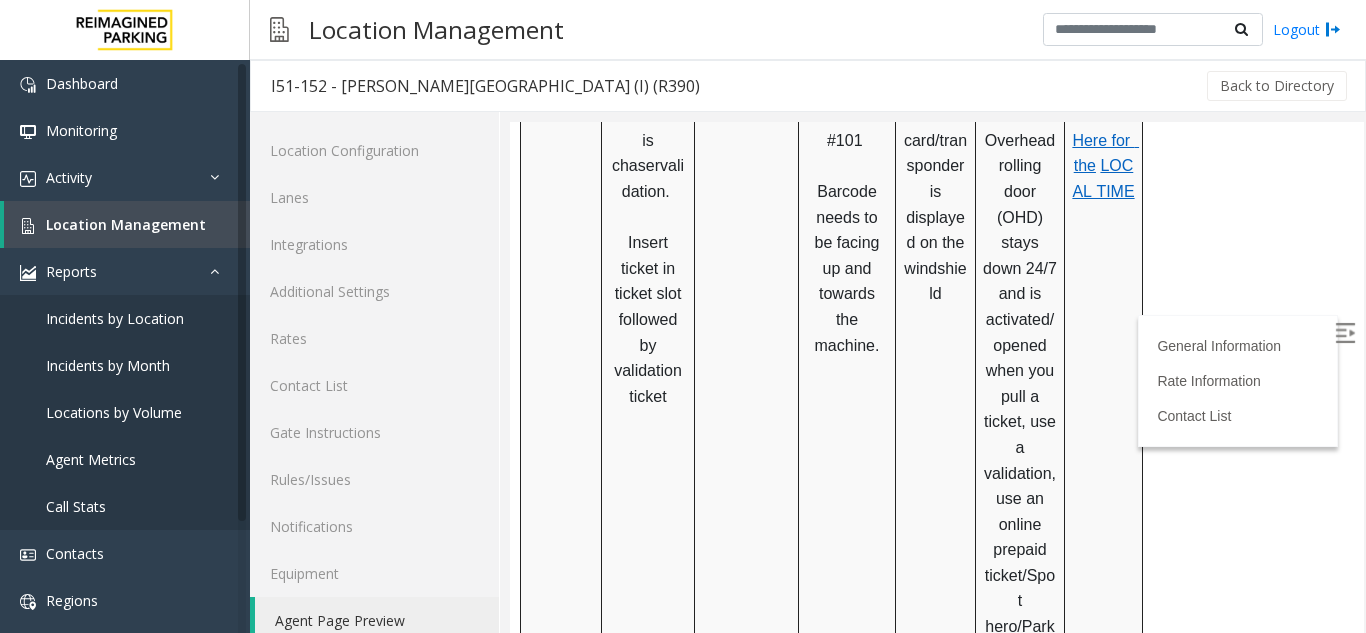 scroll, scrollTop: 1135, scrollLeft: 0, axis: vertical 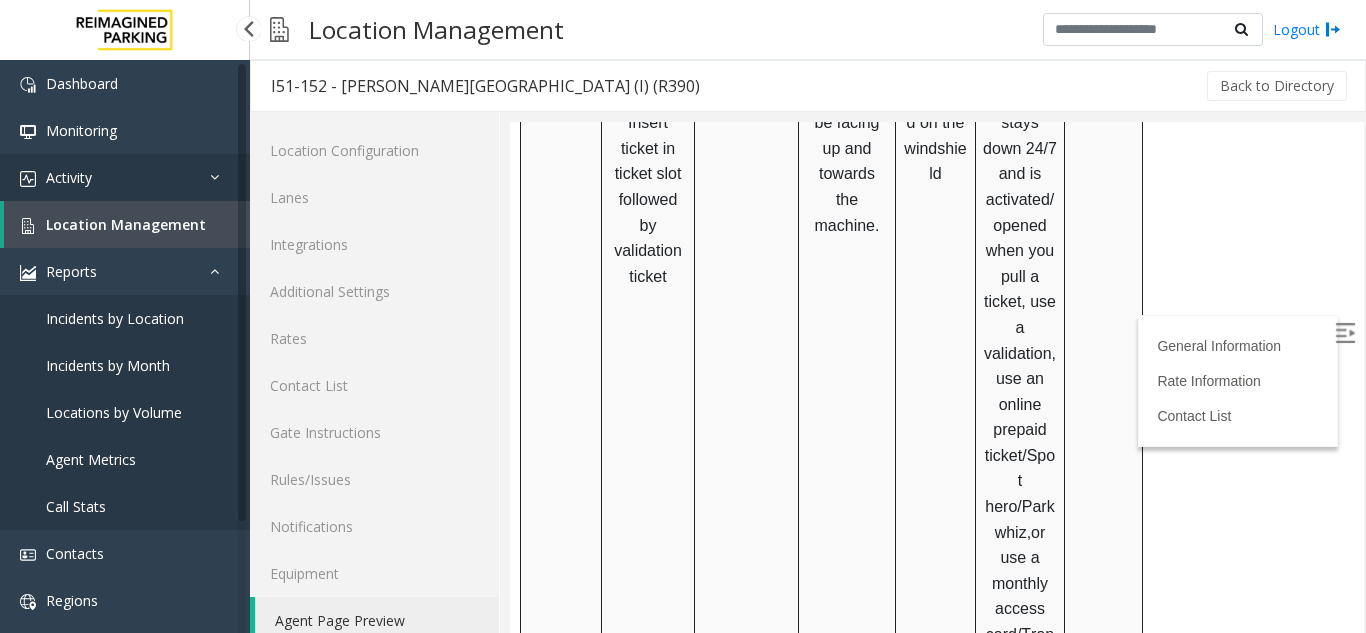 click on "Activity" at bounding box center (125, 177) 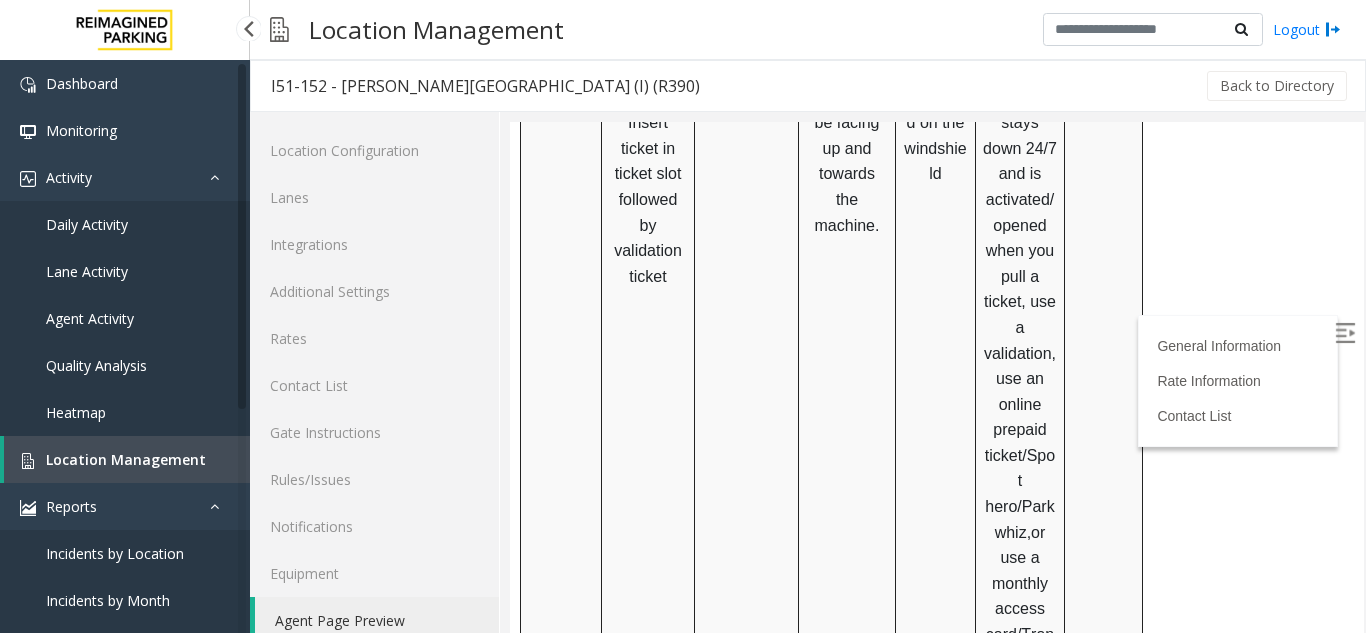 click on "Daily Activity" at bounding box center (125, 224) 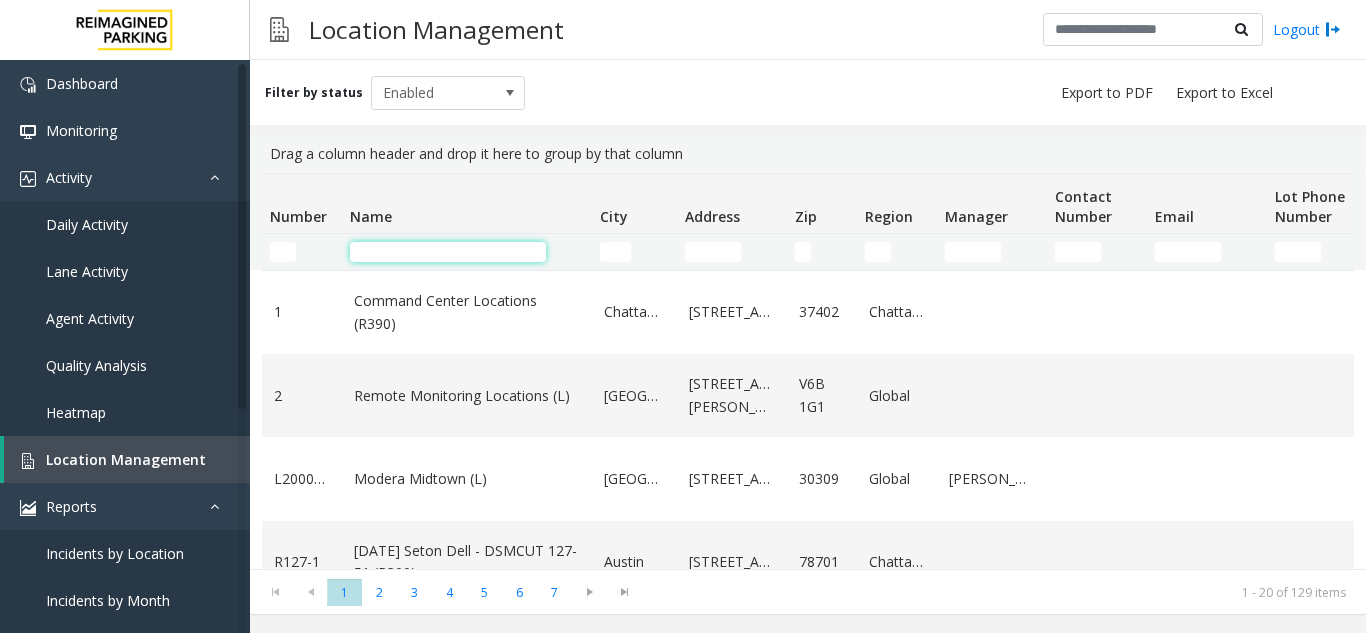 click 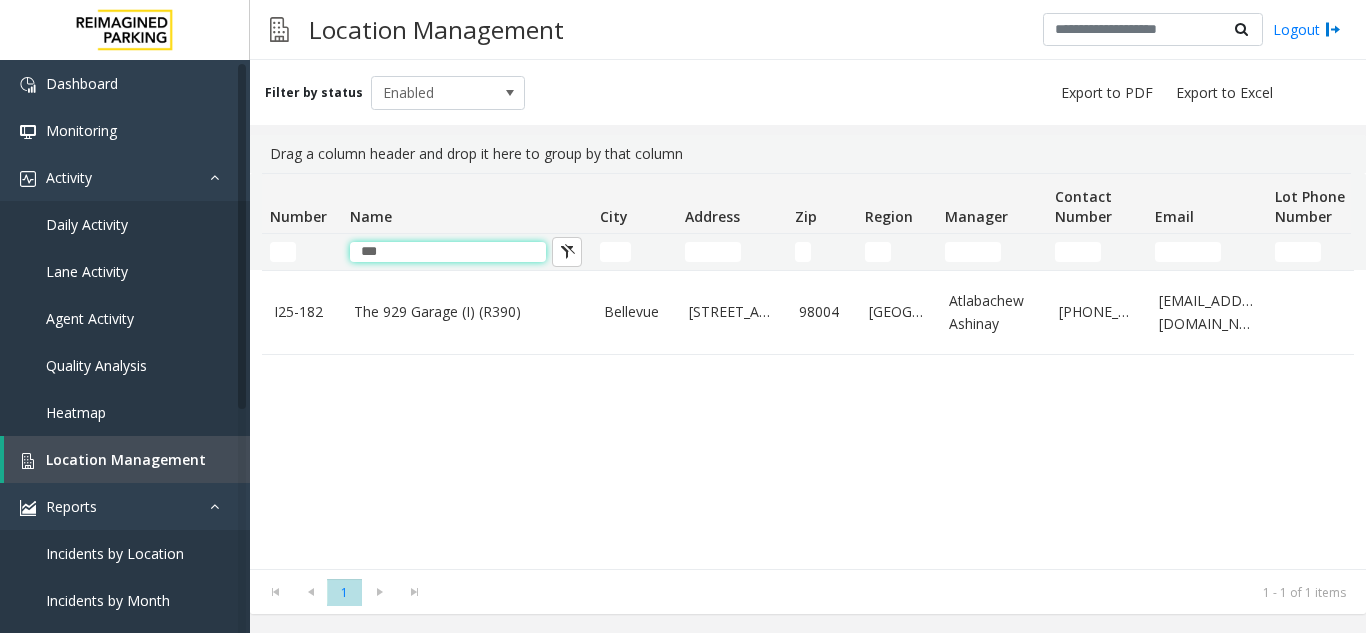 type on "***" 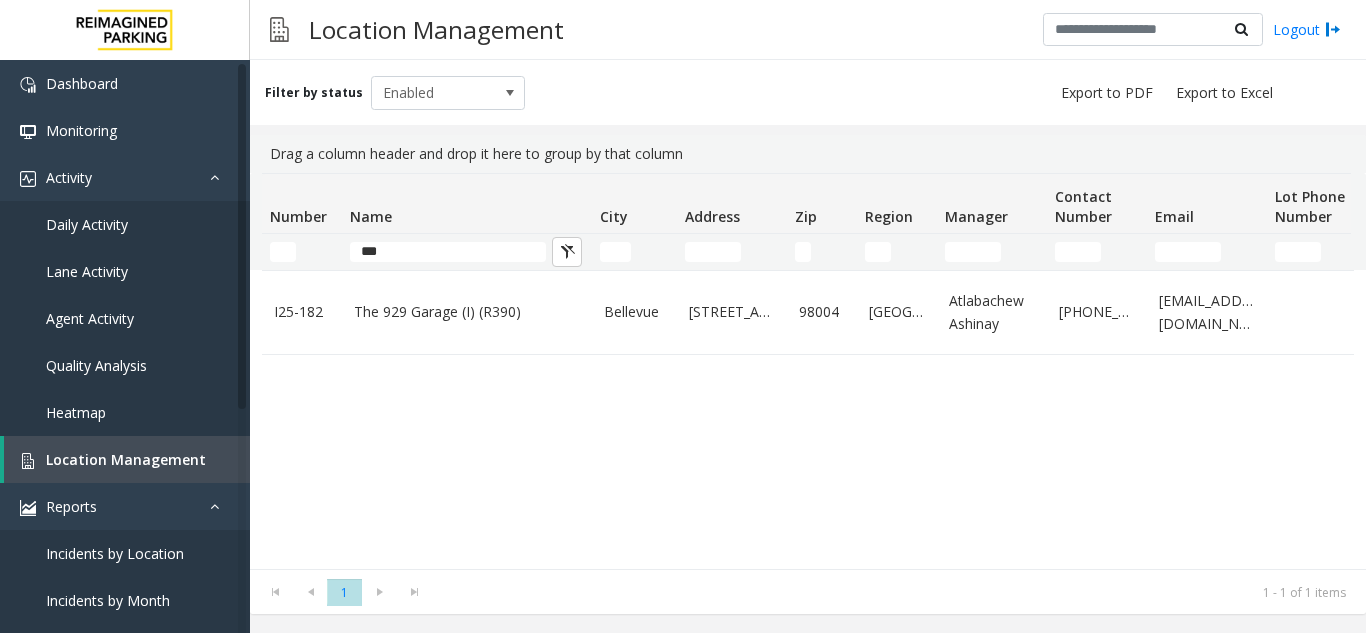 click on "The 929 Garage (I) (R390)" 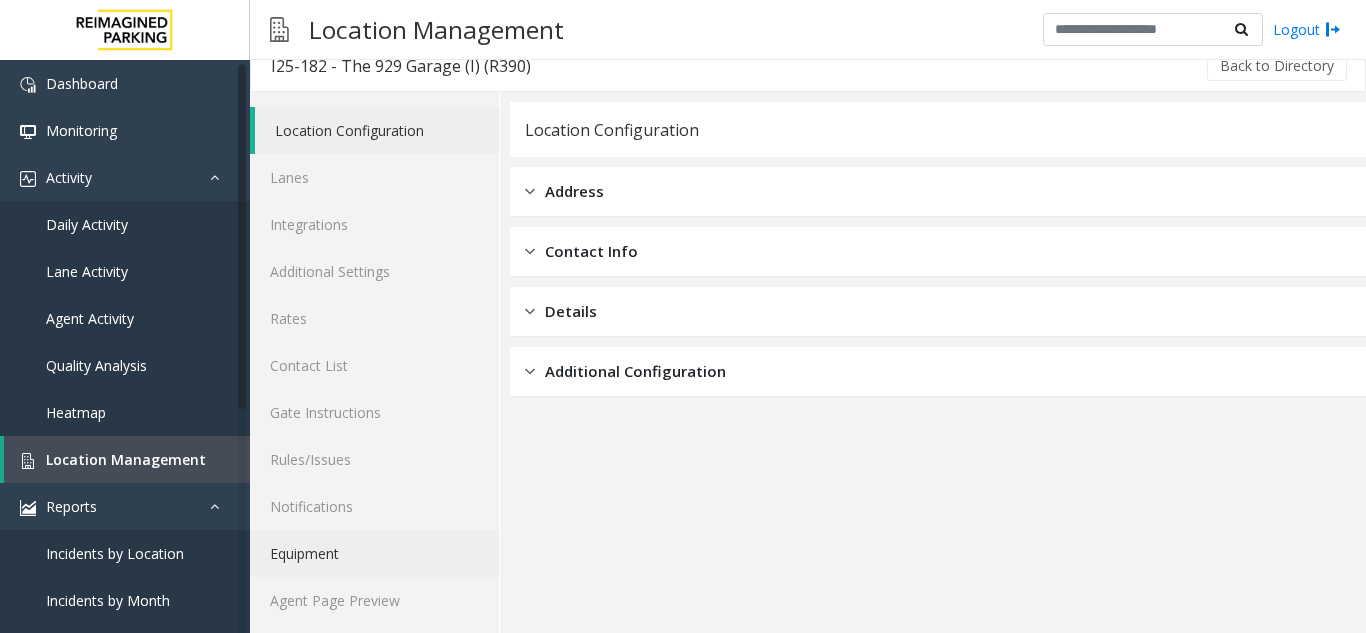 scroll, scrollTop: 26, scrollLeft: 0, axis: vertical 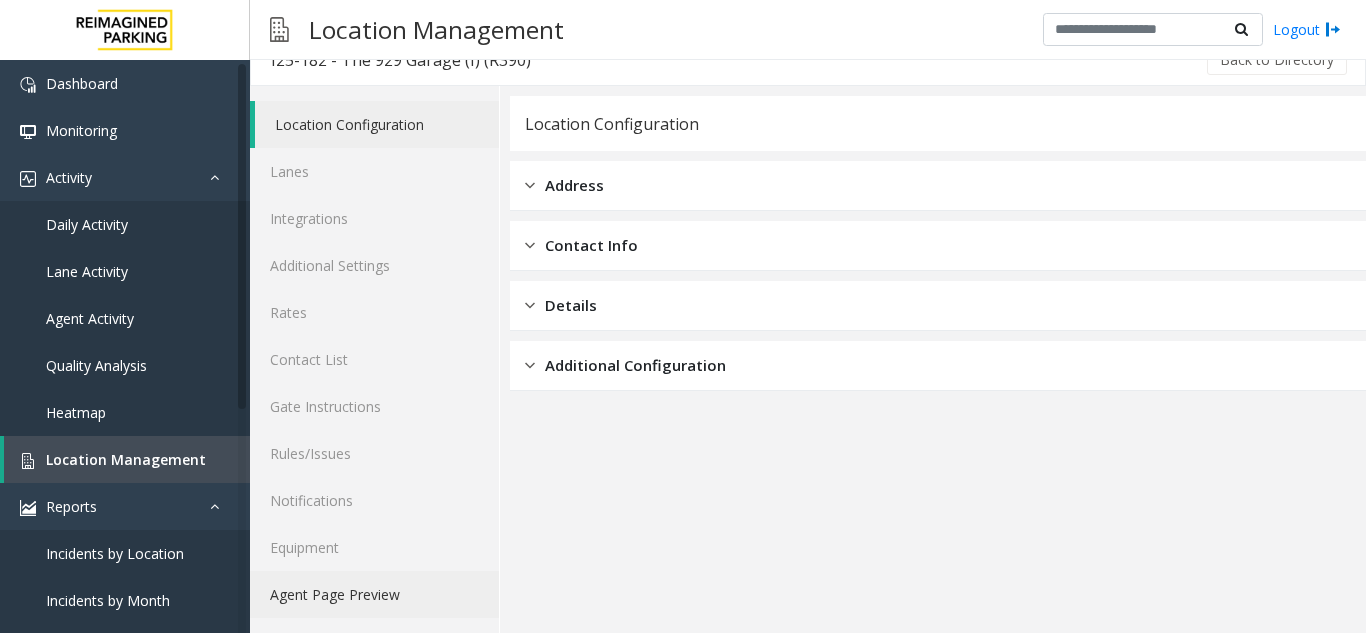 click on "Agent Page Preview" 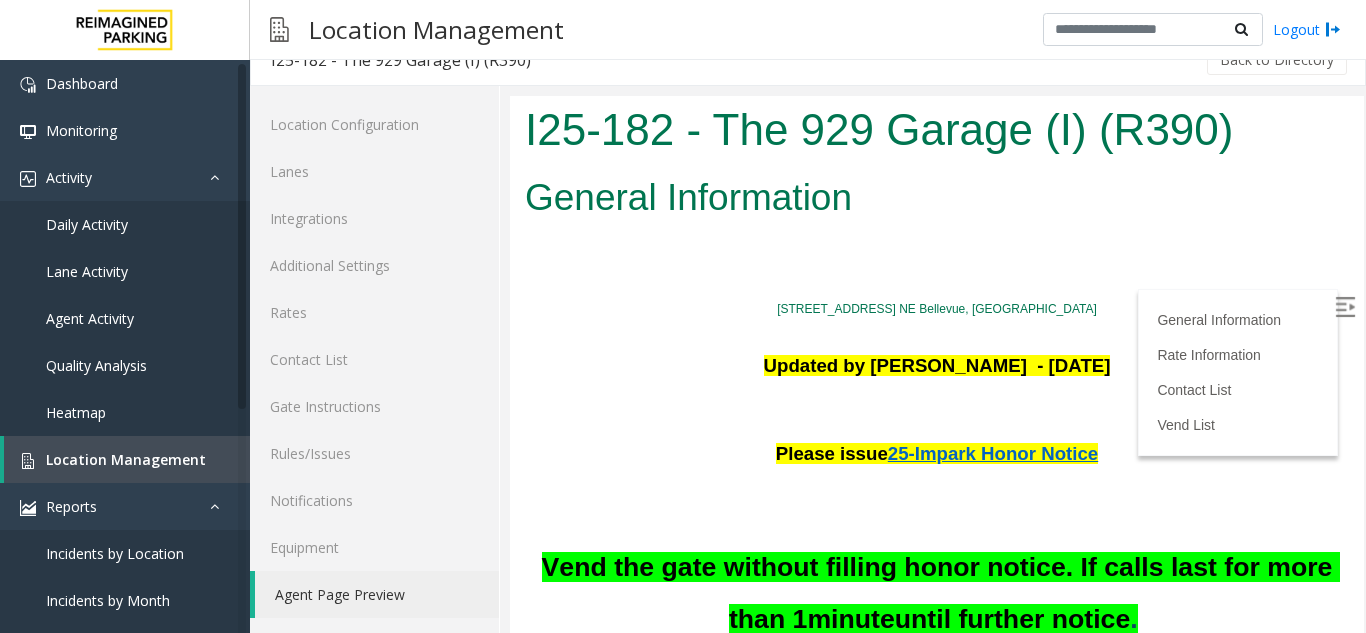 scroll, scrollTop: 0, scrollLeft: 0, axis: both 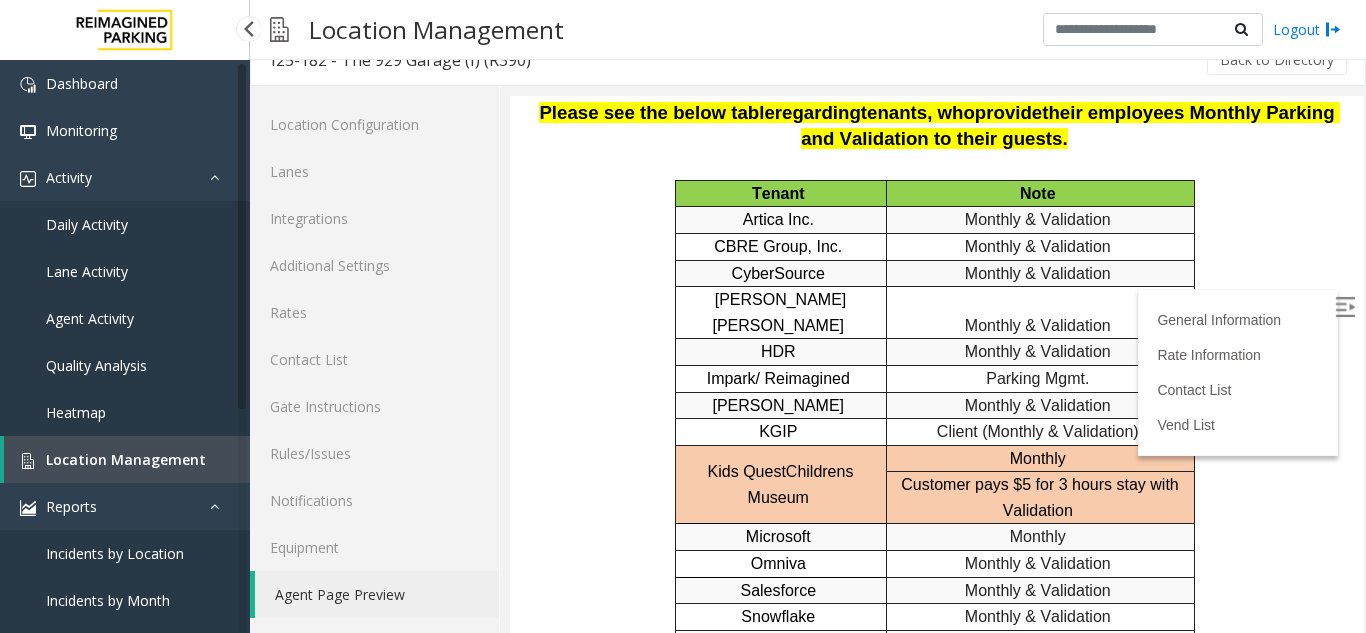 click on "Location Management" at bounding box center [127, 459] 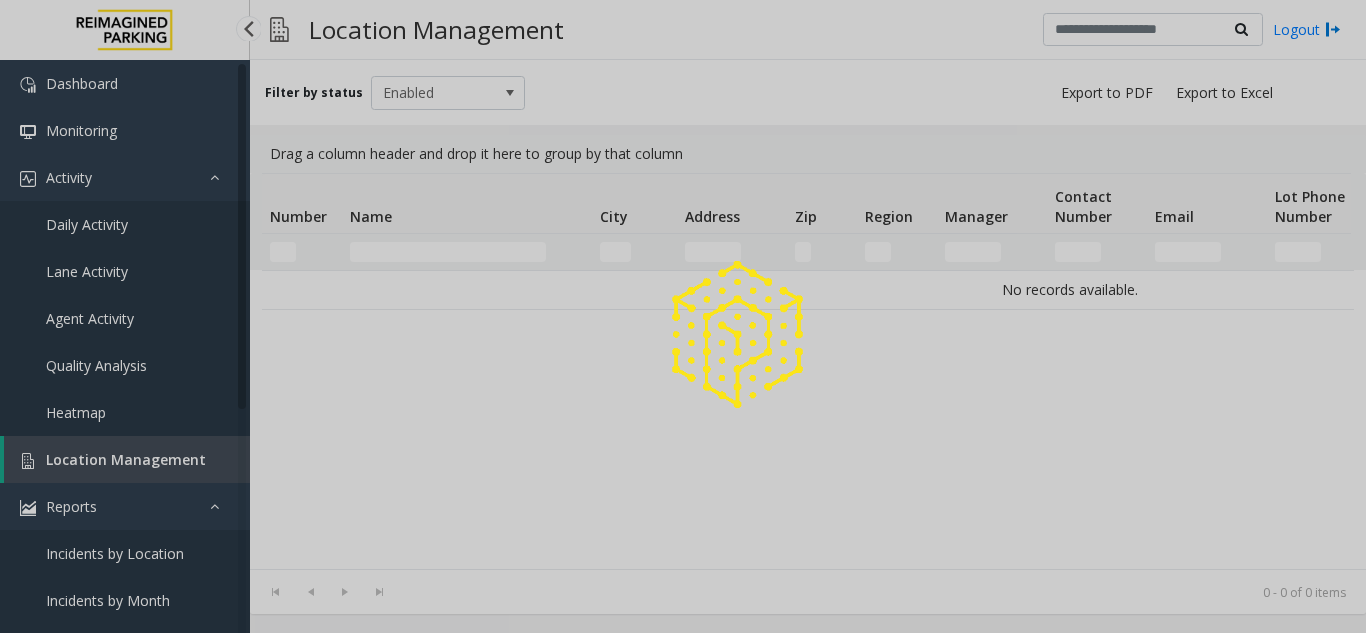 scroll, scrollTop: 0, scrollLeft: 0, axis: both 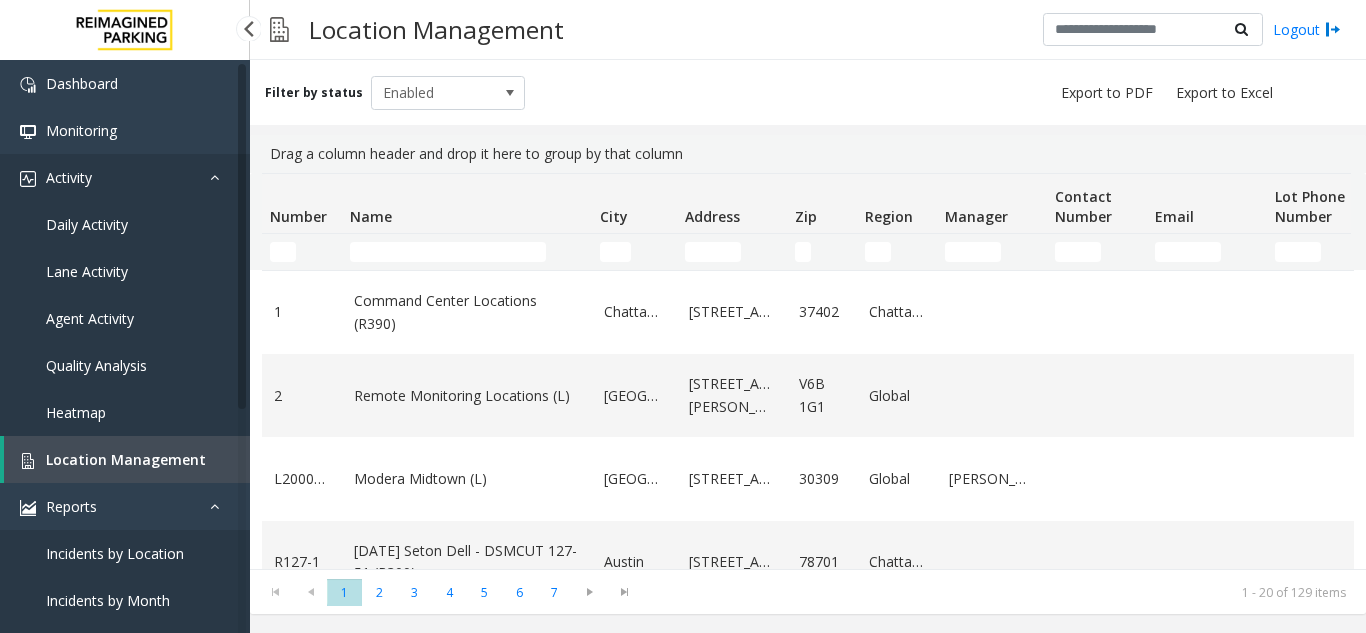 click on "Activity" at bounding box center (125, 177) 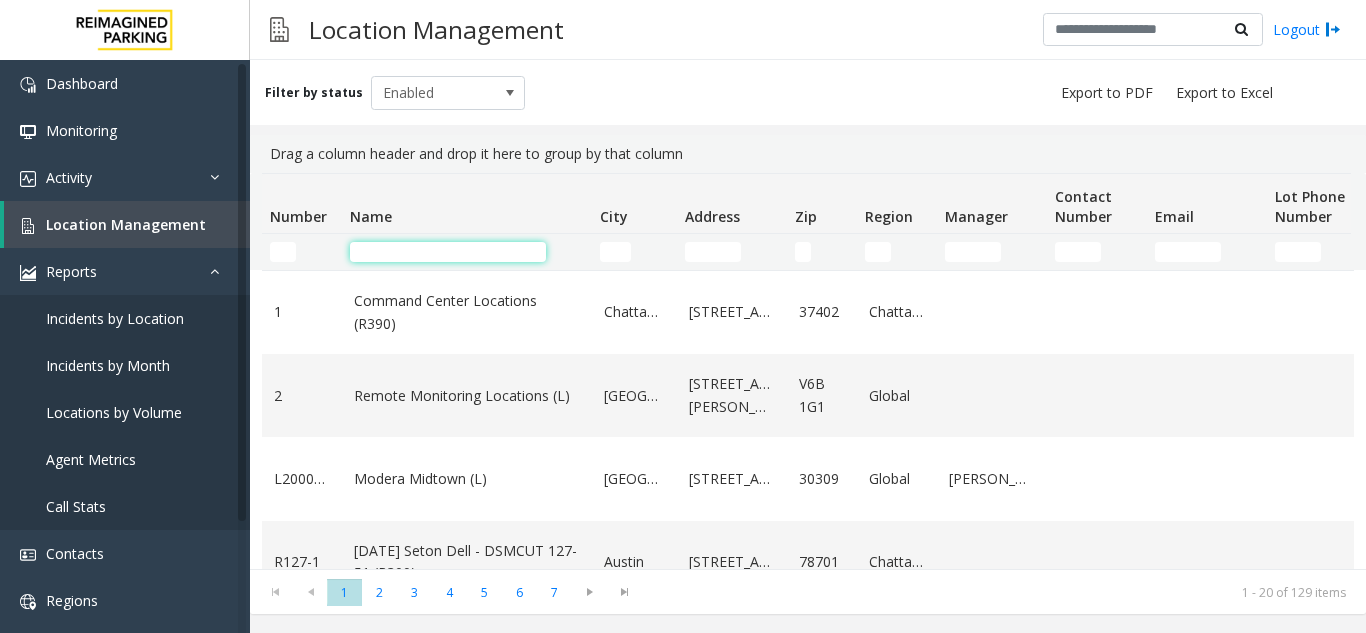 click 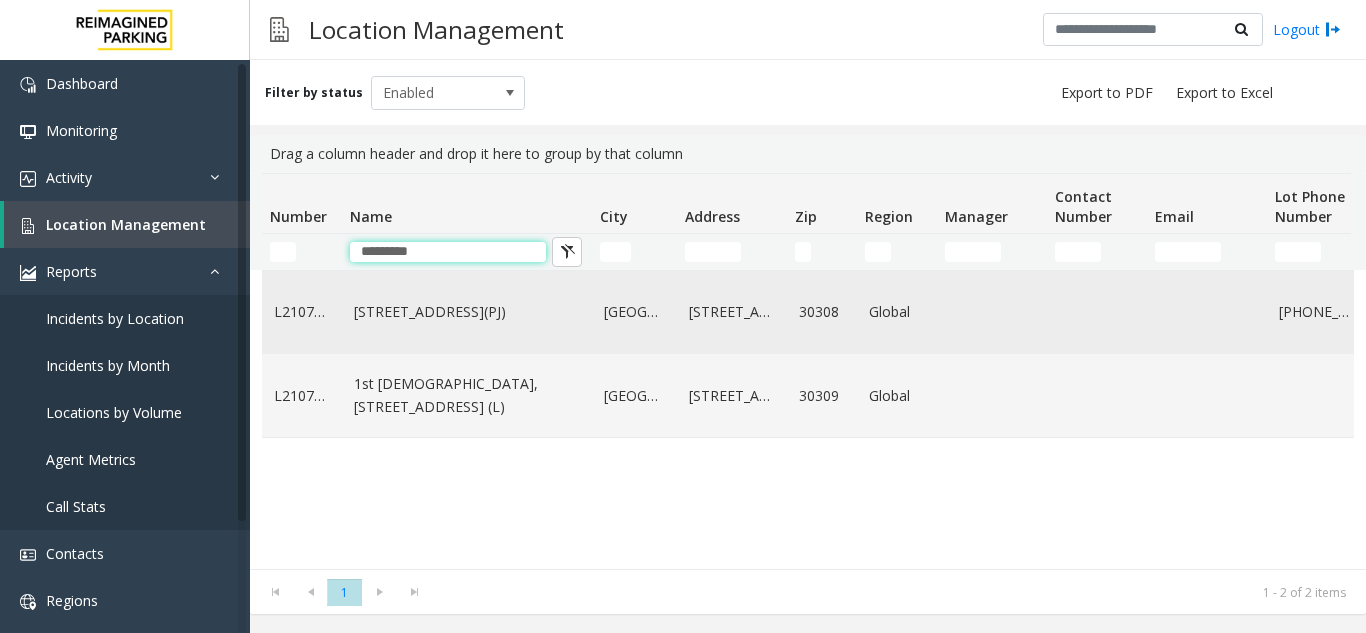 type on "*********" 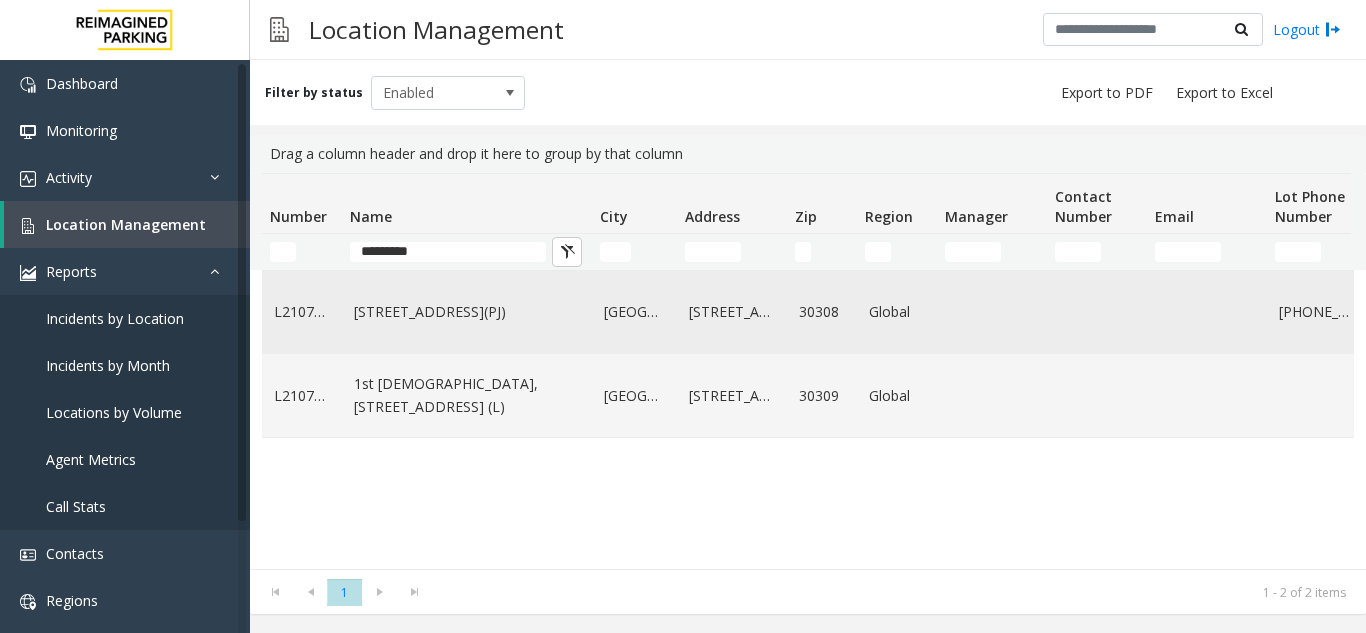 click on "[STREET_ADDRESS](PJ)" 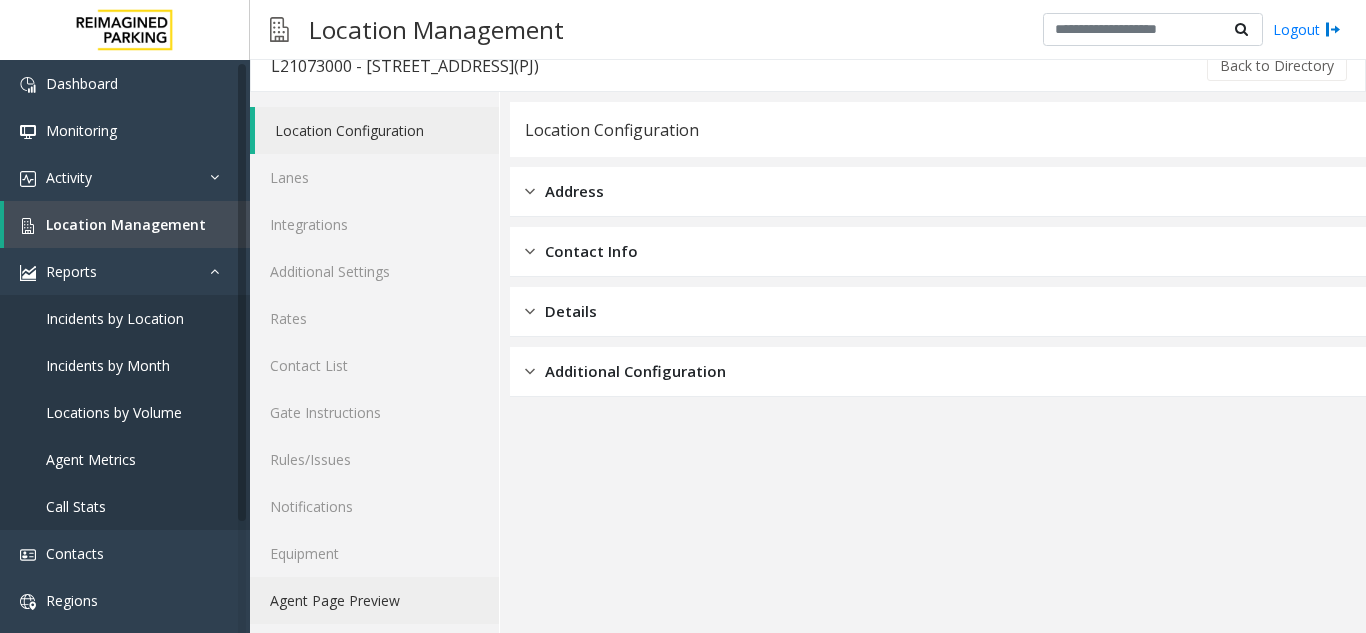scroll, scrollTop: 26, scrollLeft: 0, axis: vertical 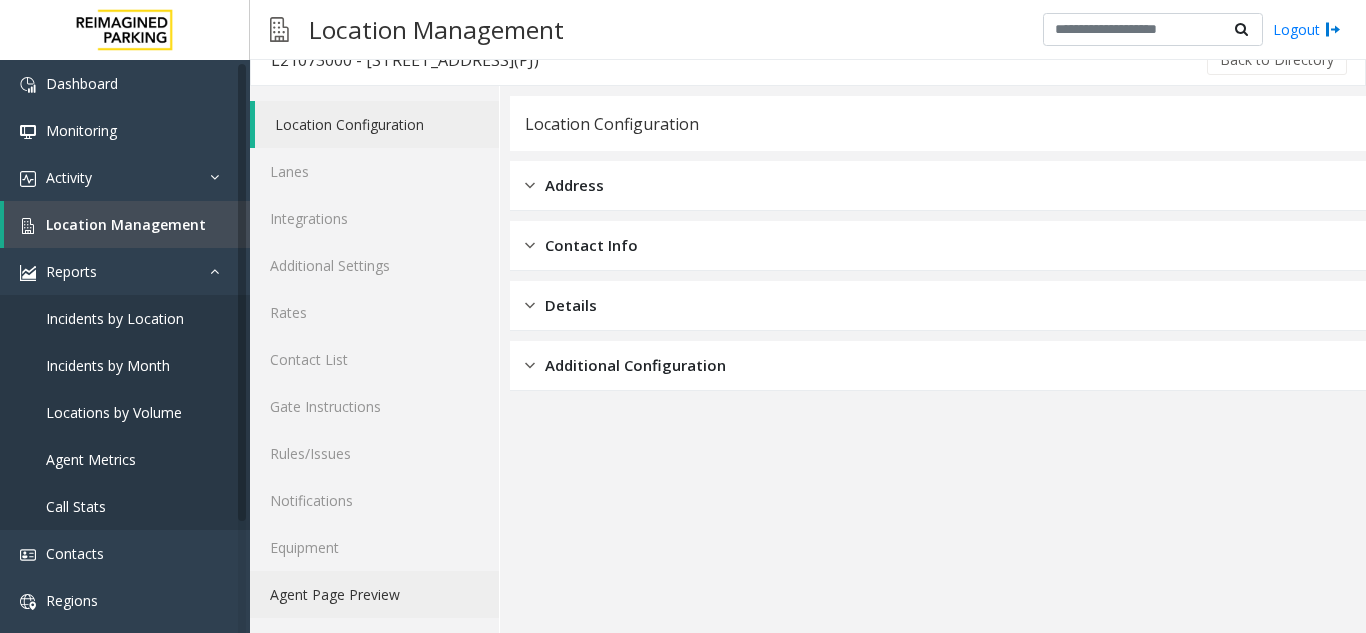 click on "Agent Page Preview" 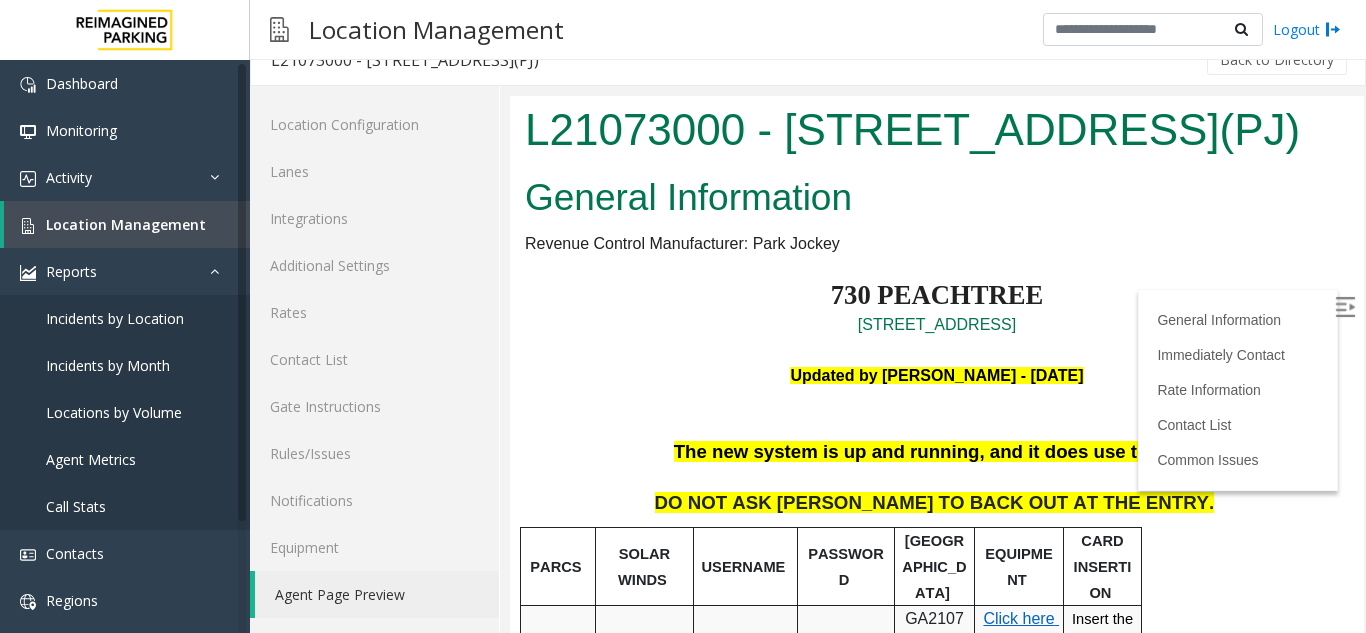 scroll, scrollTop: 0, scrollLeft: 0, axis: both 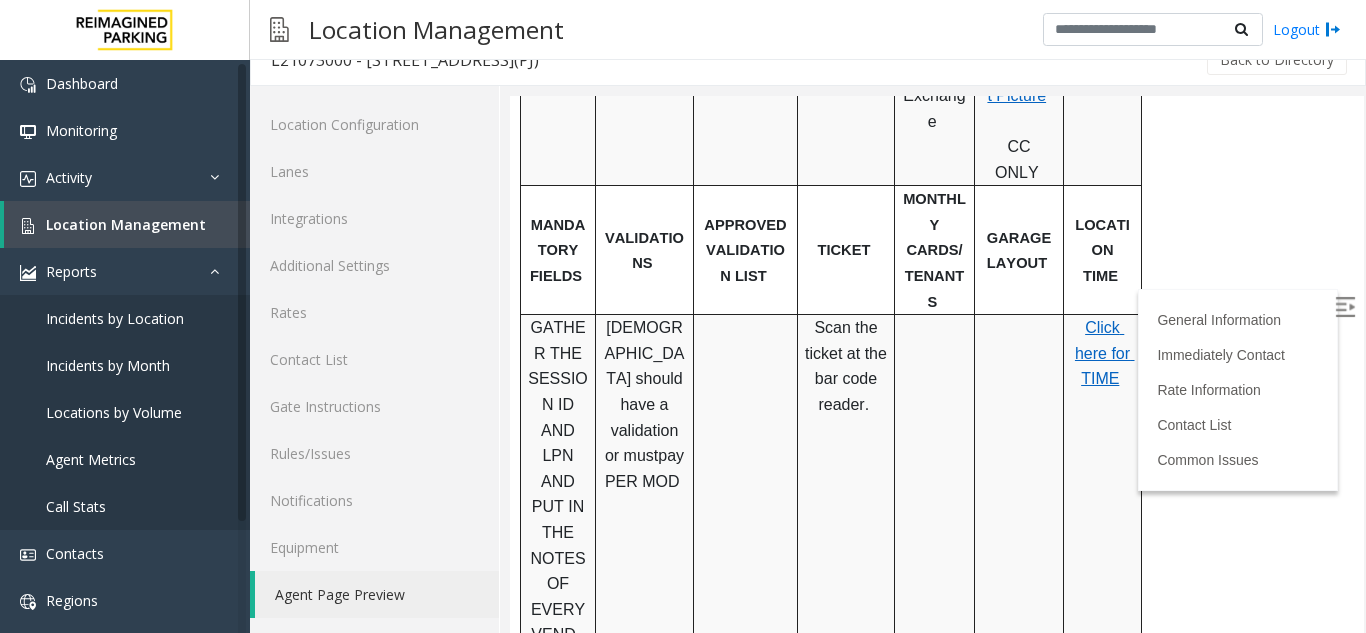 drag, startPoint x: 860, startPoint y: 478, endPoint x: 771, endPoint y: 504, distance: 92.72001 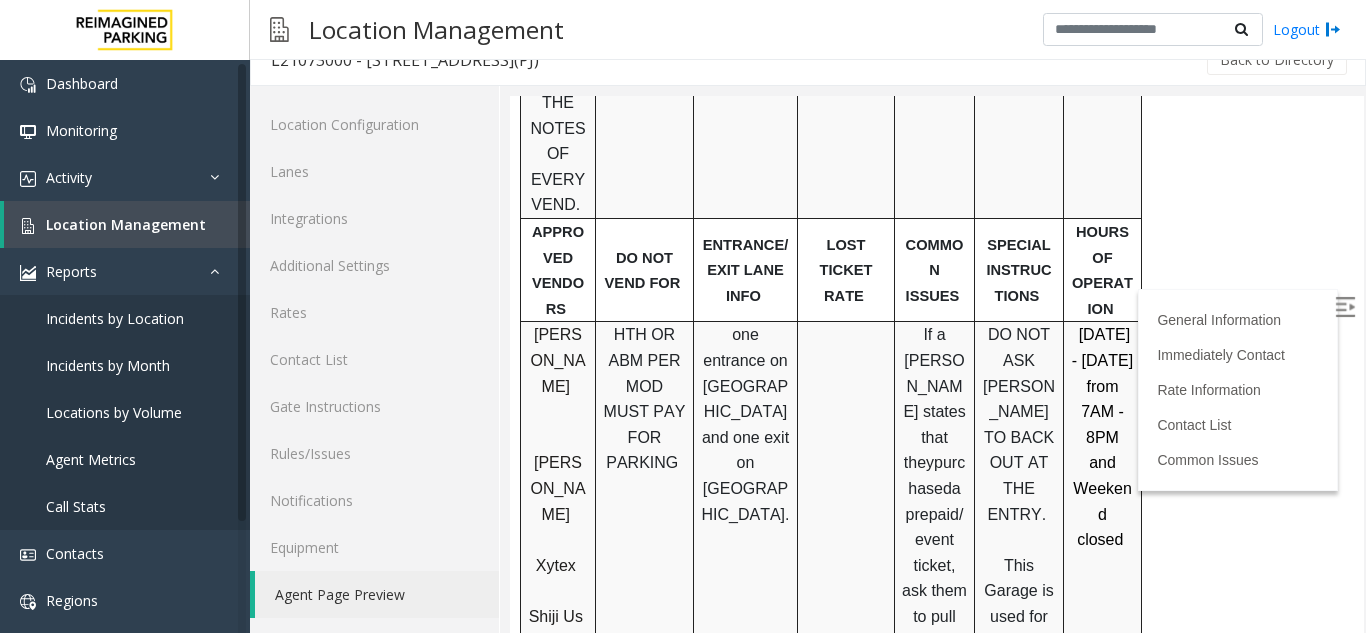 scroll, scrollTop: 1201, scrollLeft: 0, axis: vertical 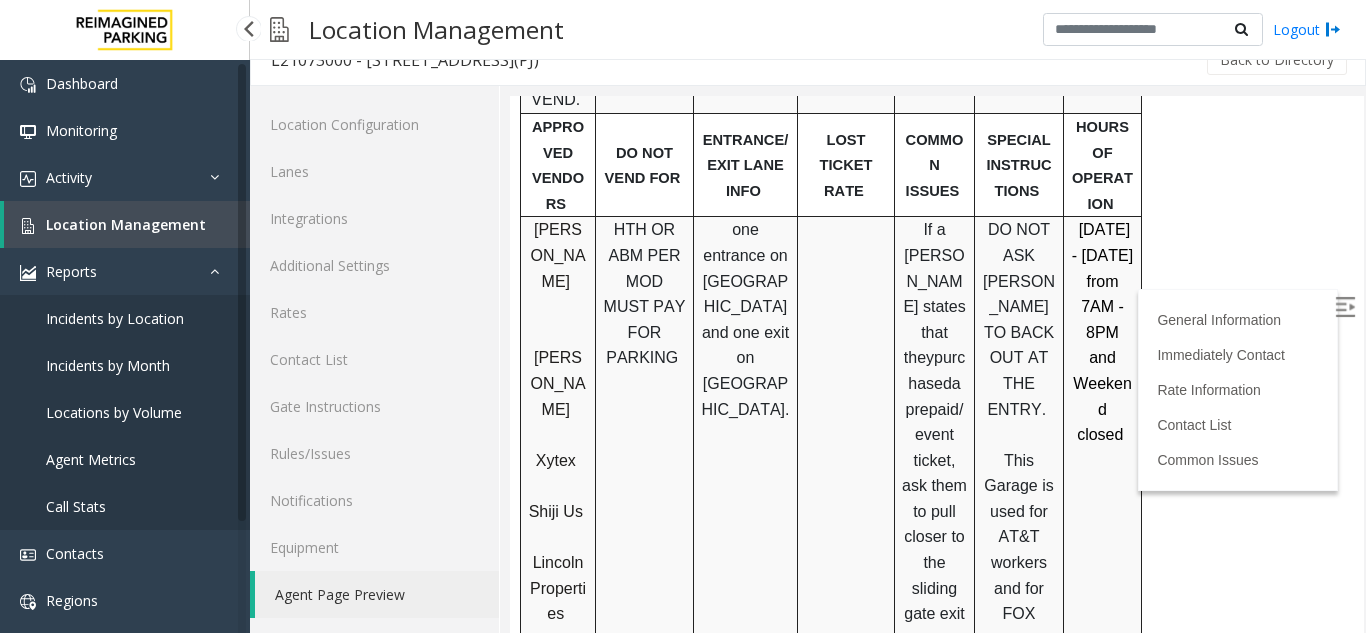 click on "Location Management" at bounding box center [126, 224] 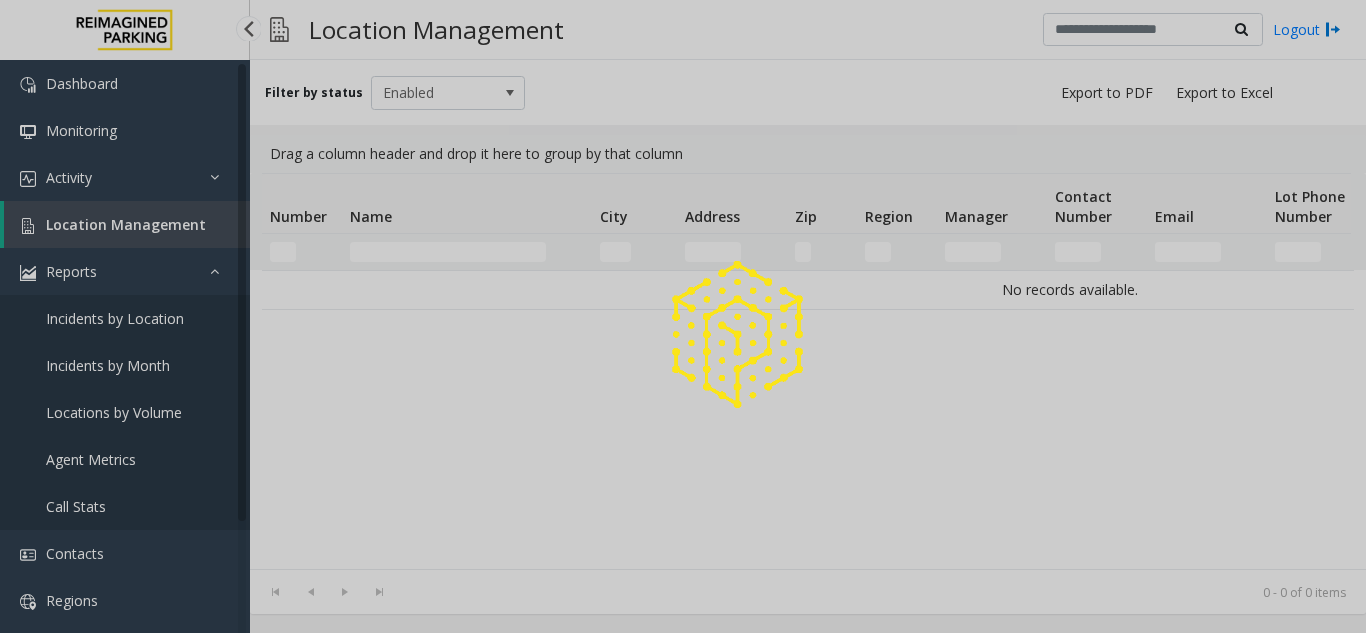 scroll, scrollTop: 0, scrollLeft: 0, axis: both 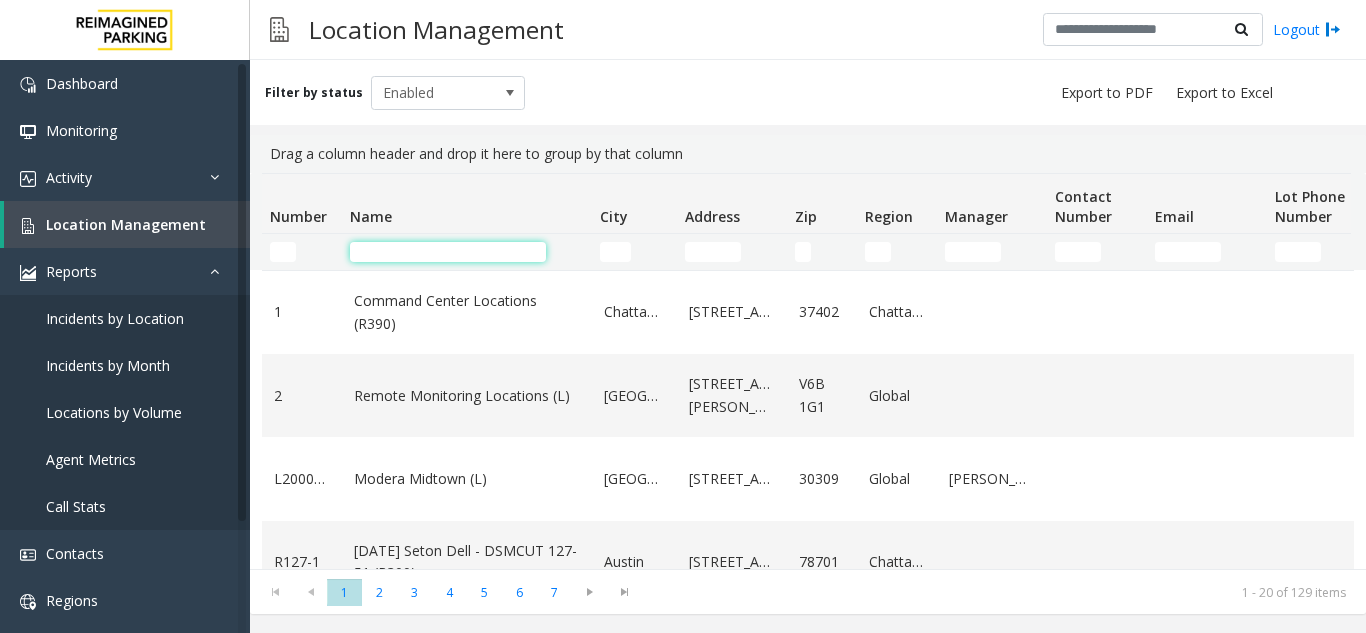 click 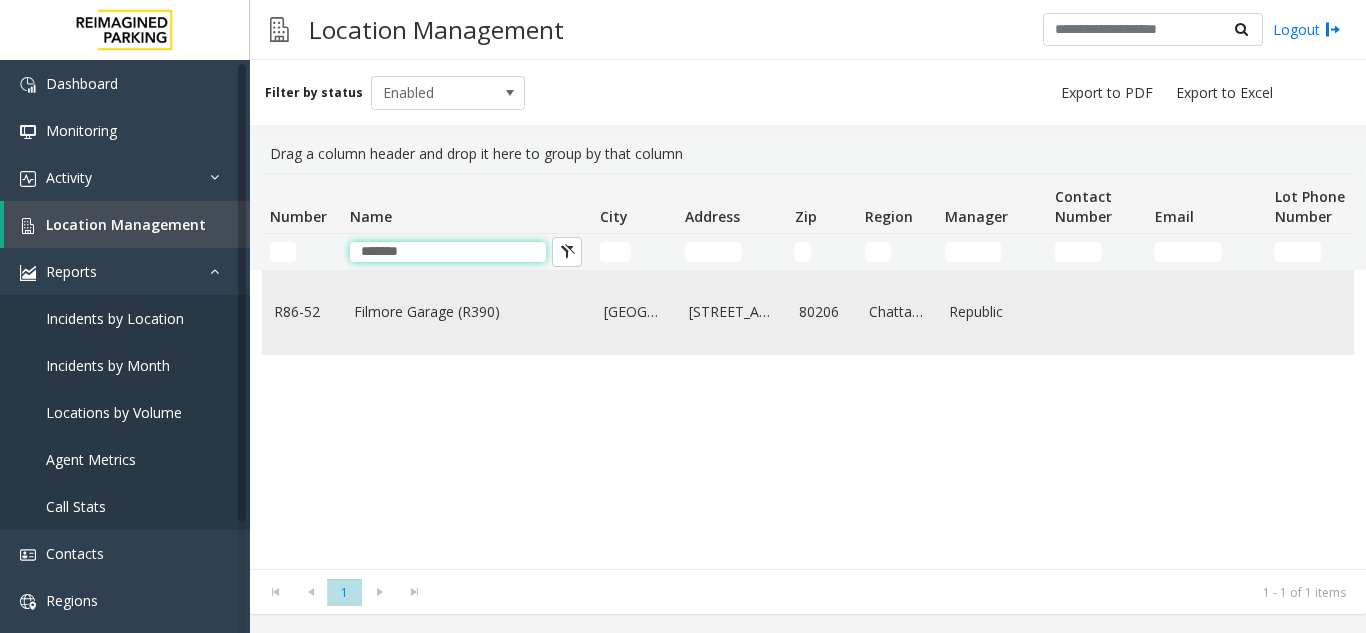 type on "*******" 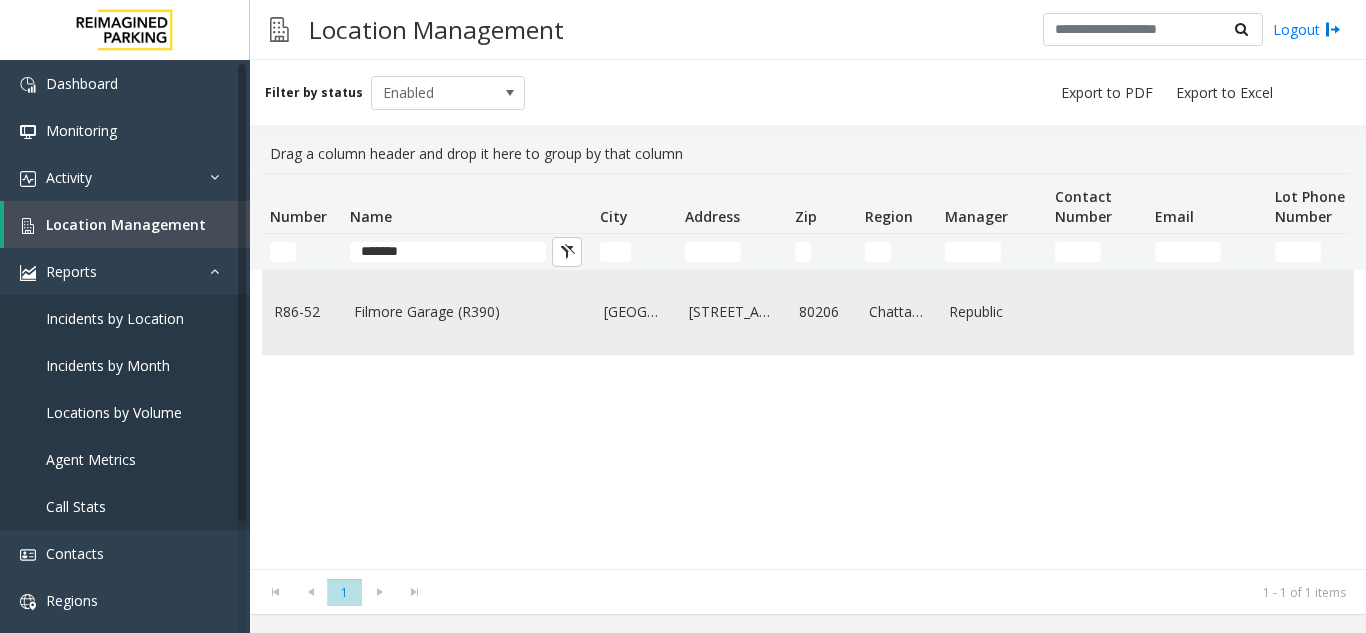 click on "Filmore Garage (R390)" 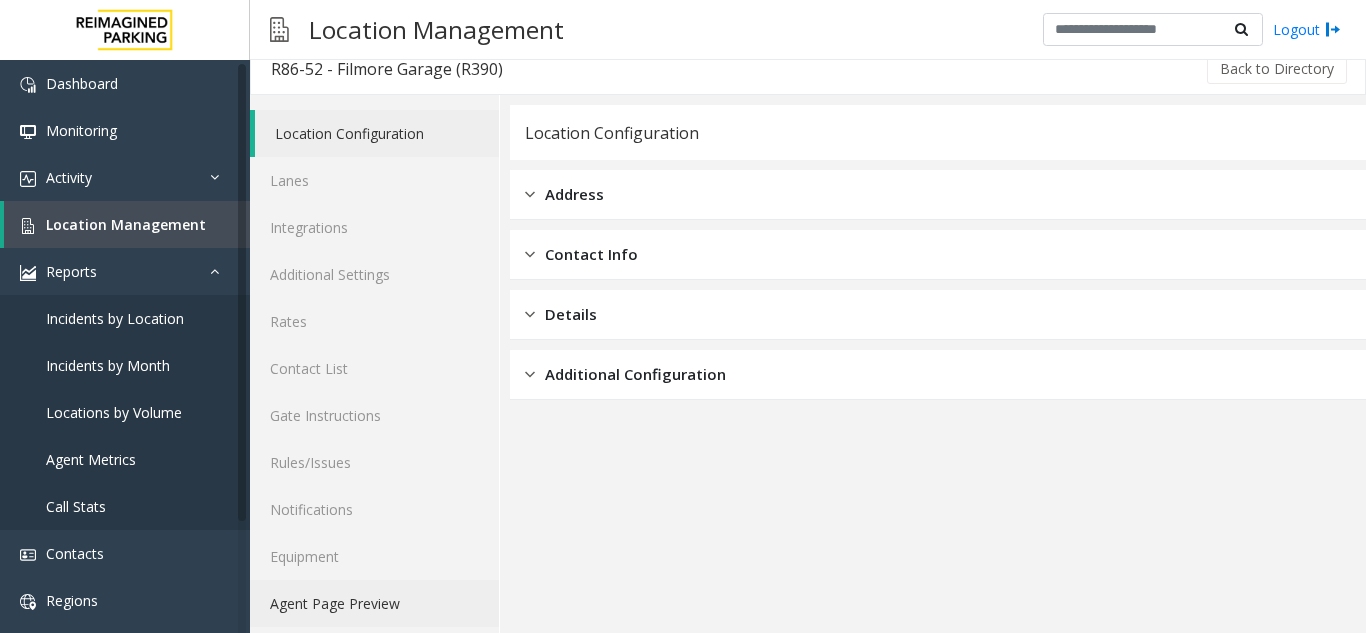 scroll, scrollTop: 26, scrollLeft: 0, axis: vertical 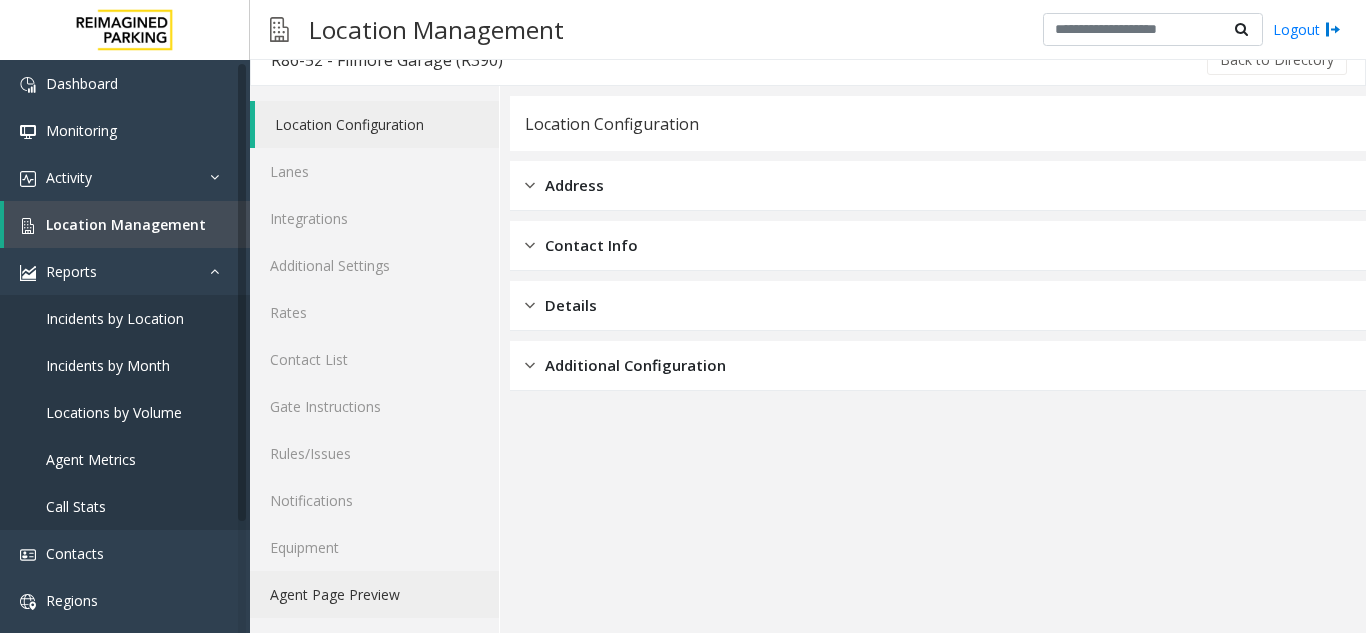 click on "Agent Page Preview" 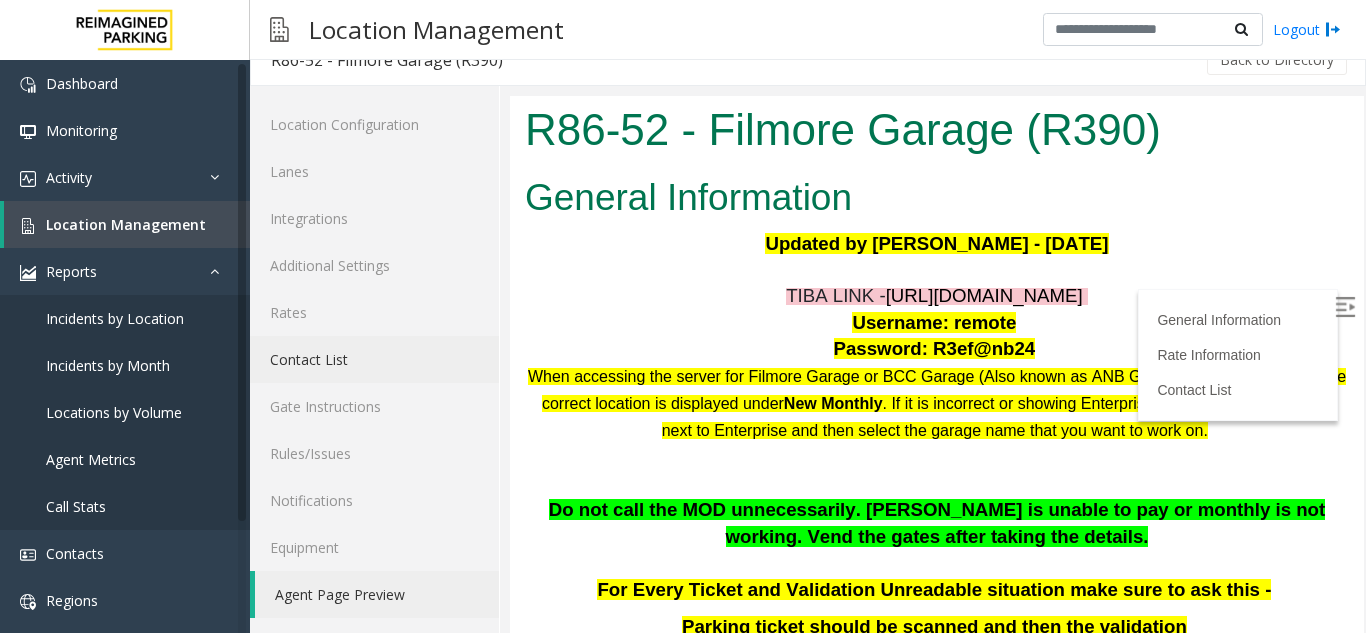 scroll, scrollTop: 0, scrollLeft: 0, axis: both 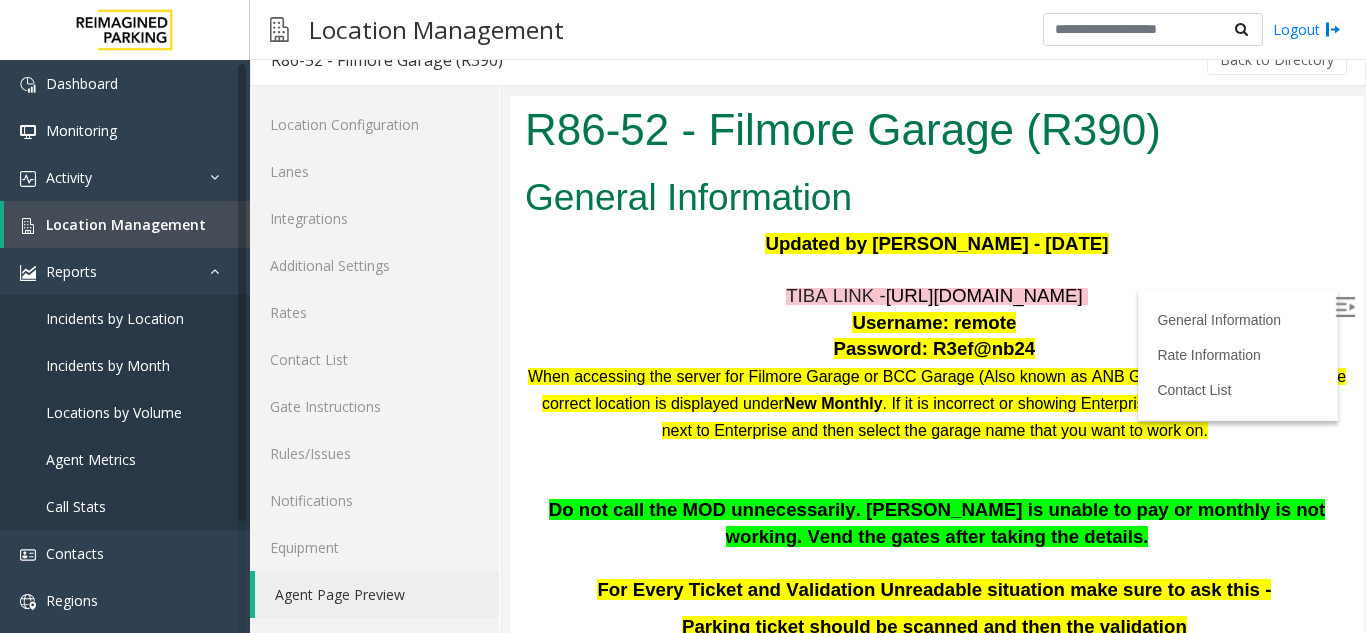 click at bounding box center [1345, 307] 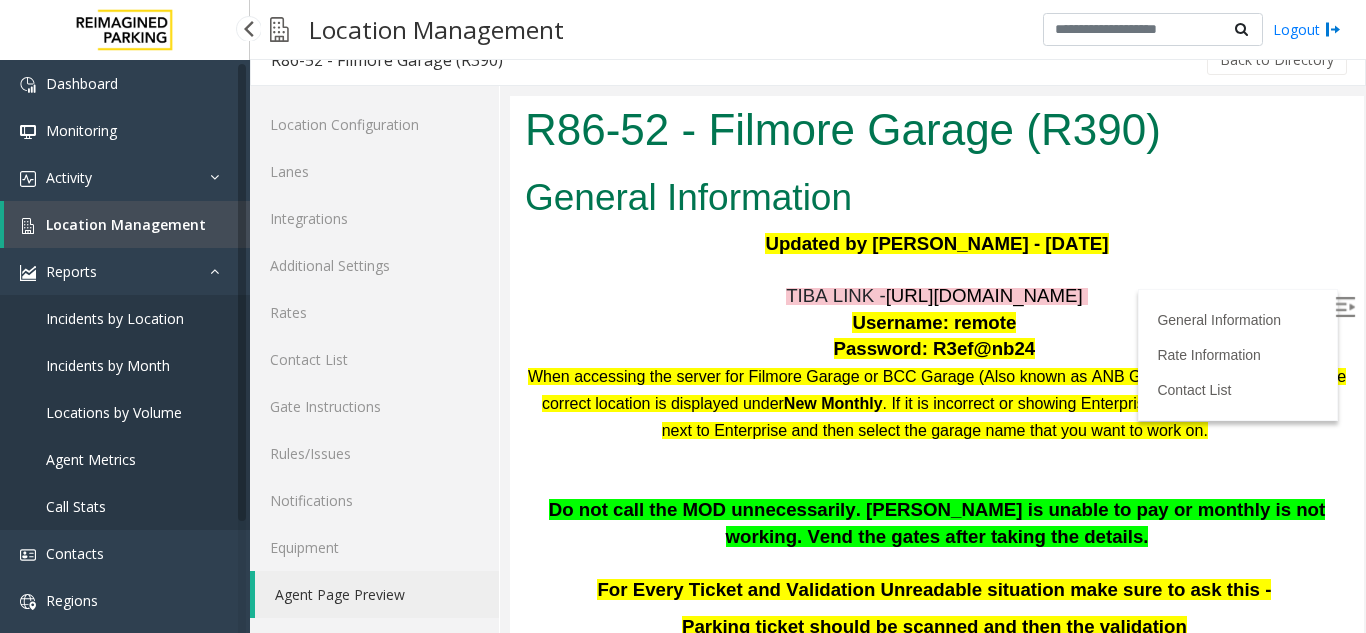 click on "Location Management" at bounding box center [127, 224] 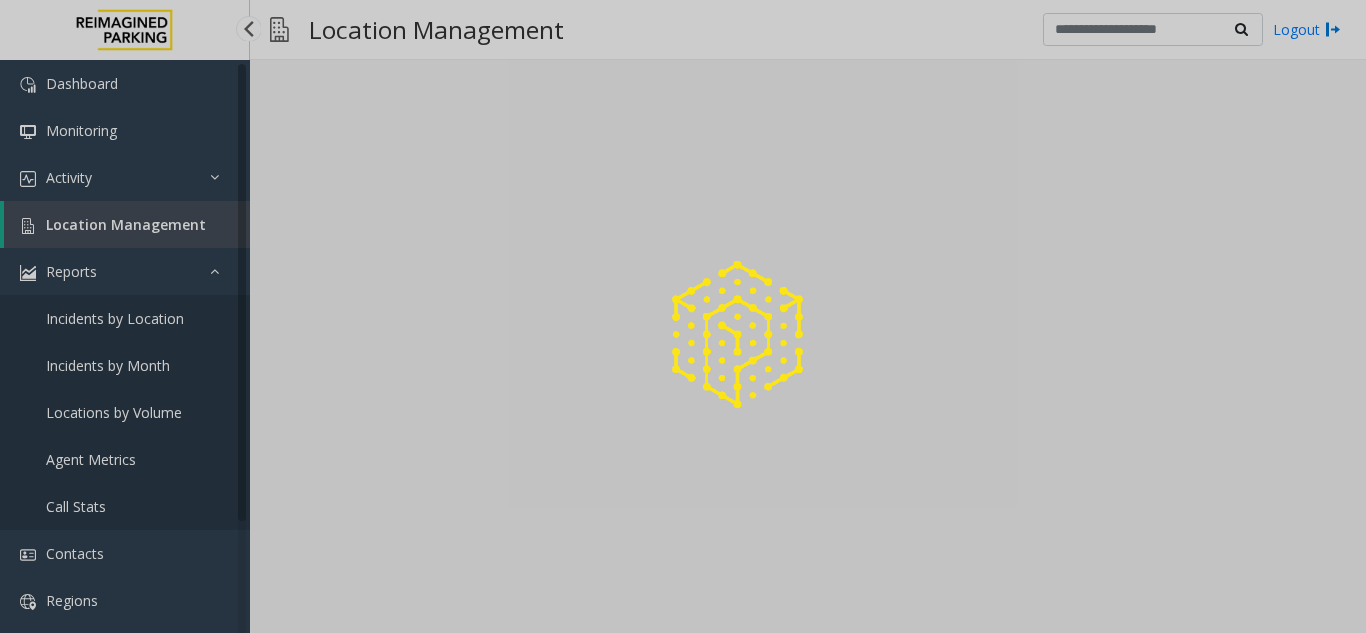 scroll, scrollTop: 0, scrollLeft: 0, axis: both 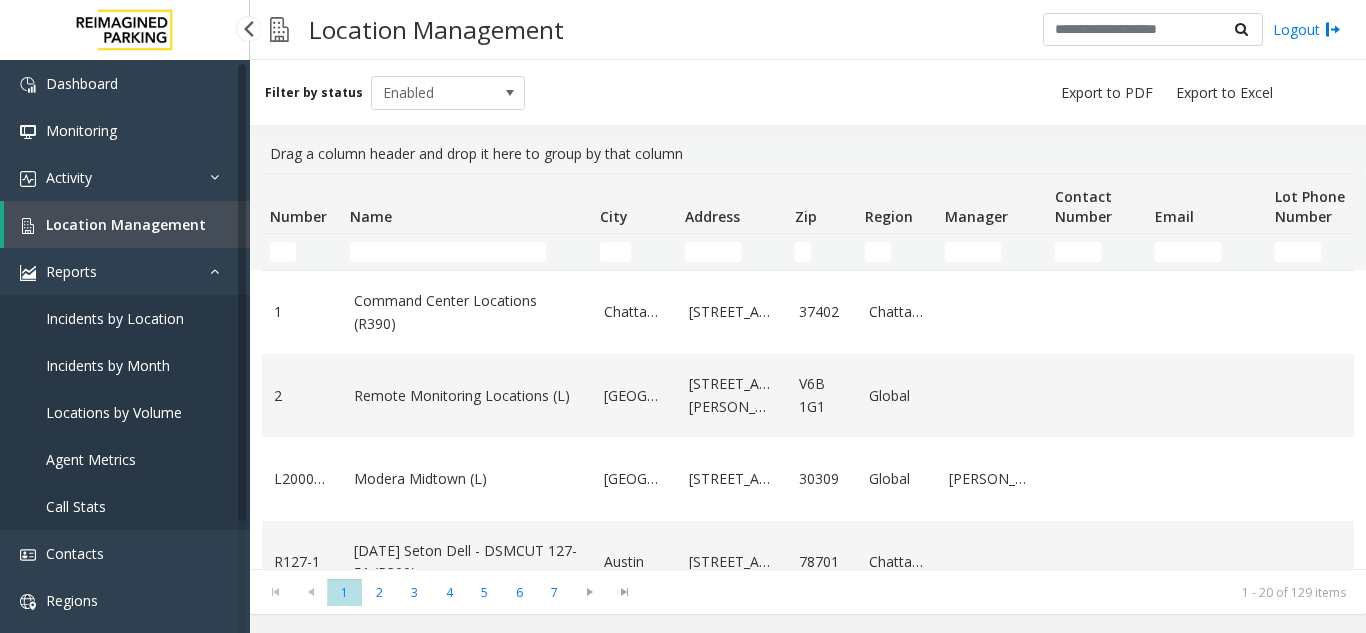 click on "Location Management" at bounding box center [126, 224] 